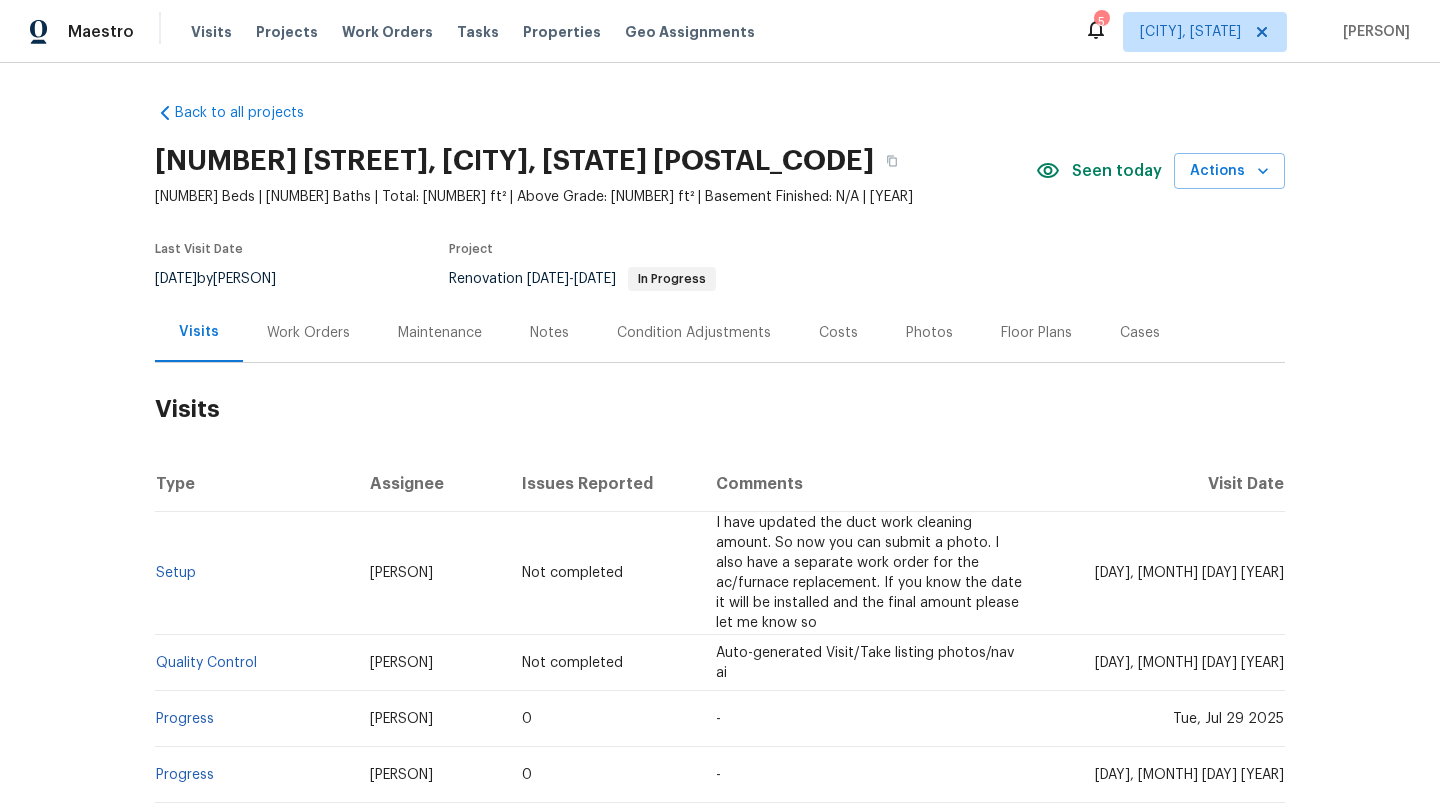 scroll, scrollTop: 0, scrollLeft: 0, axis: both 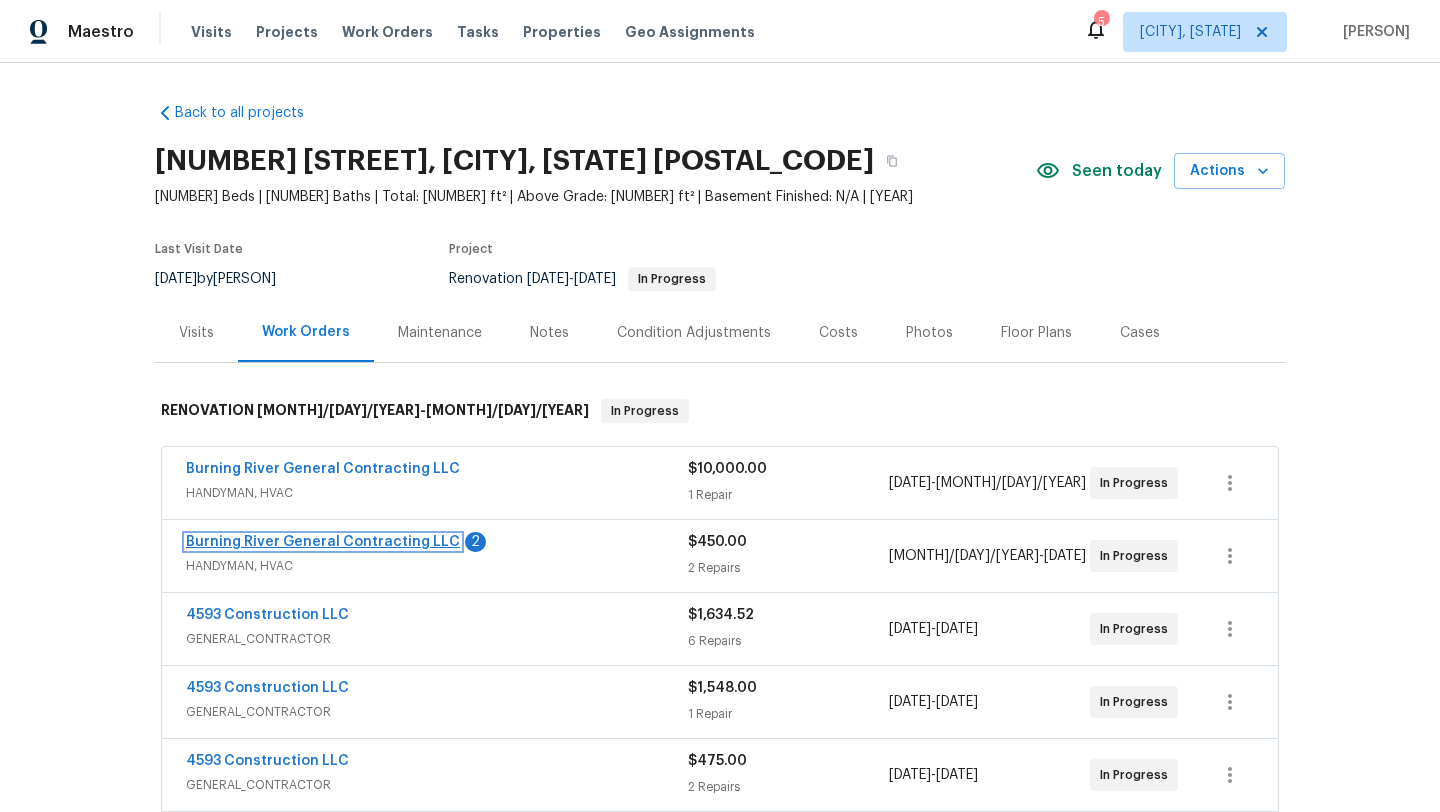 click on "Burning River General Contracting LLC" at bounding box center [323, 542] 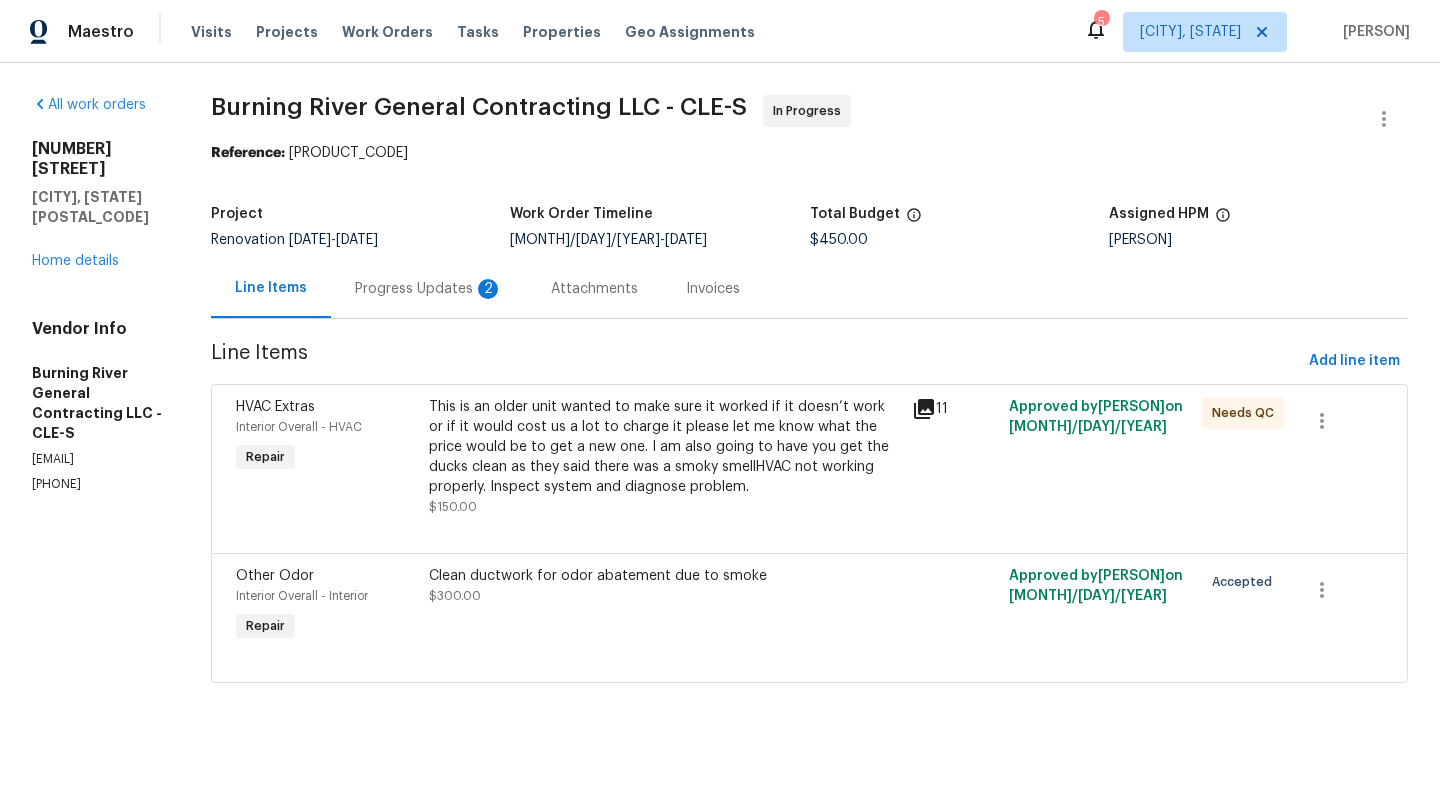 click on "Progress Updates 2" at bounding box center (429, 289) 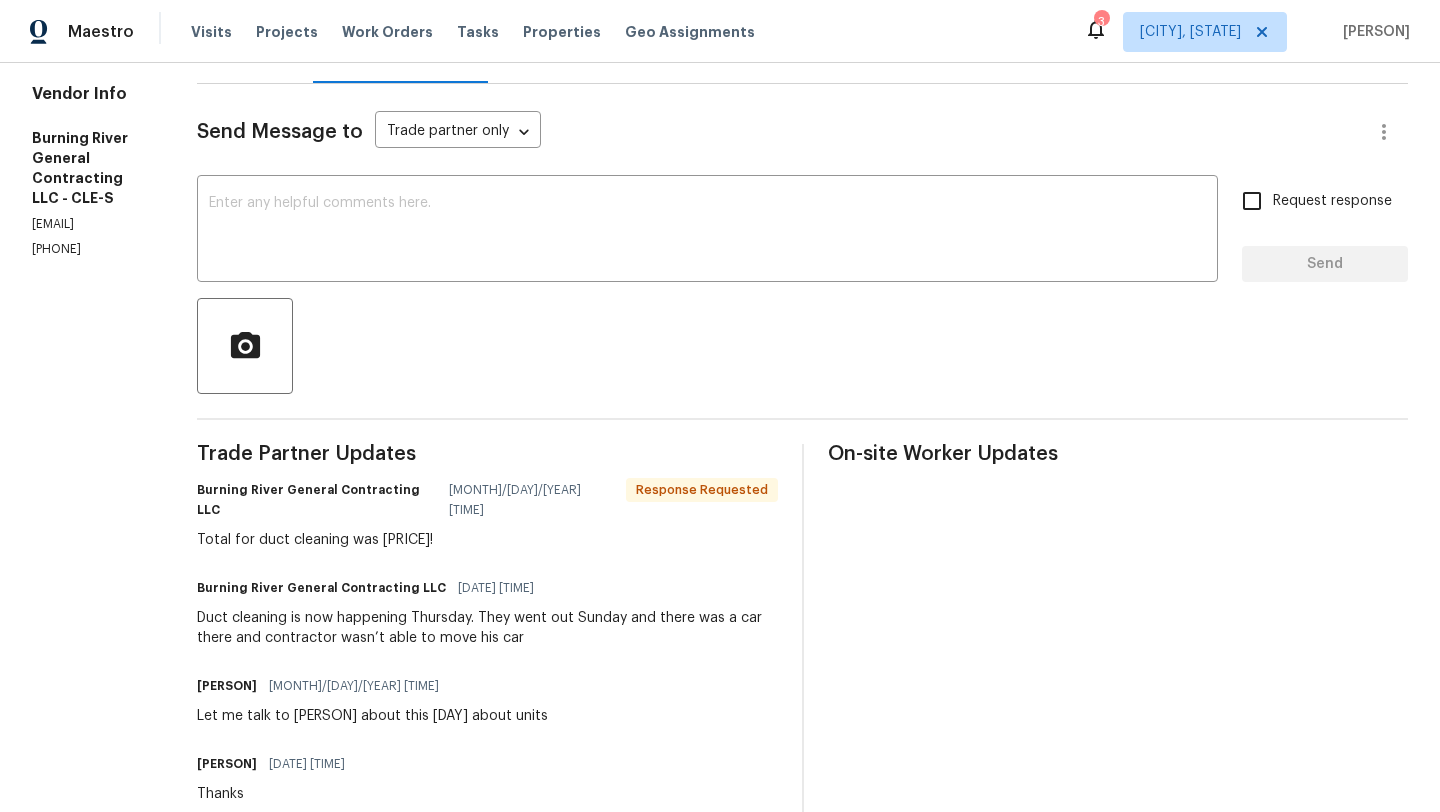 scroll, scrollTop: 222, scrollLeft: 0, axis: vertical 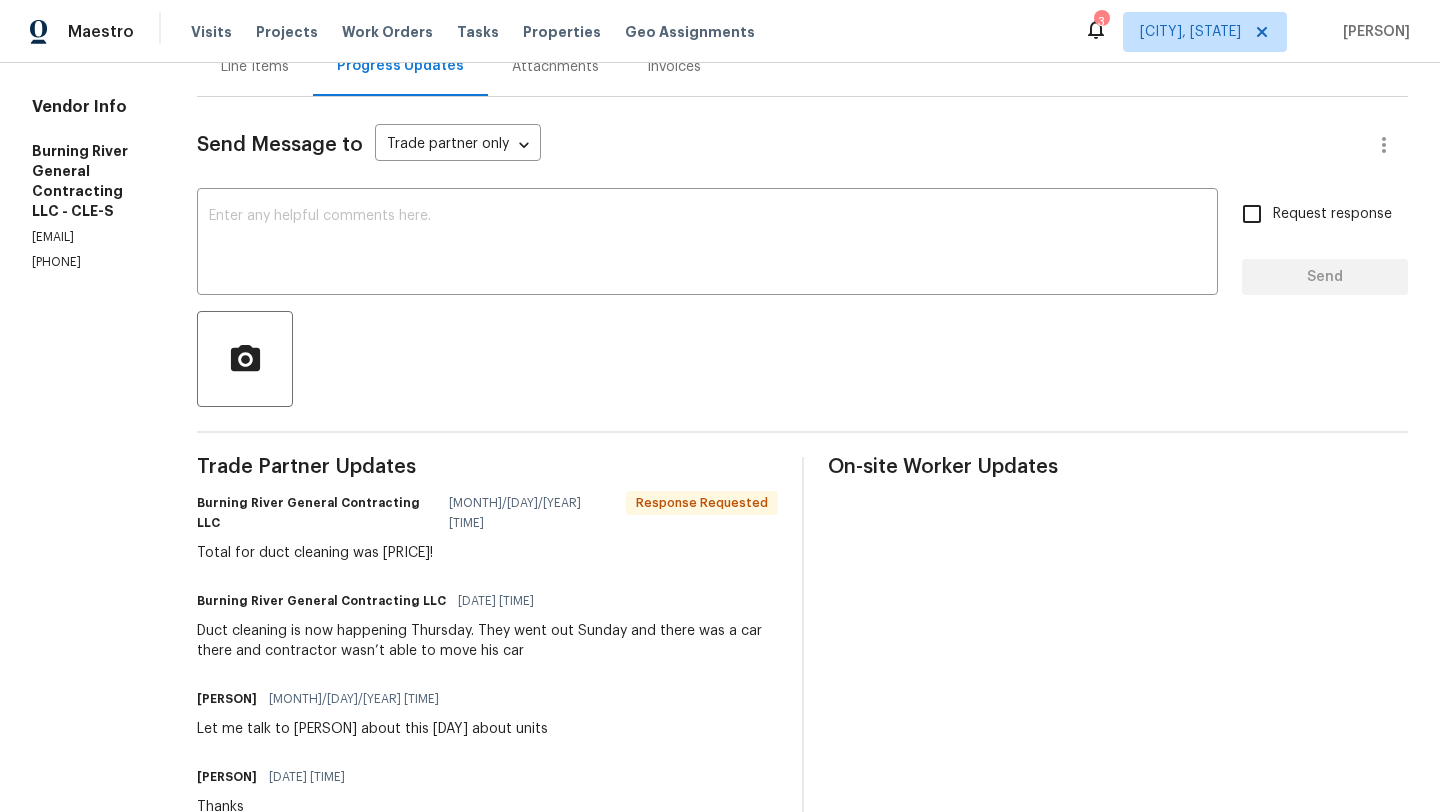 click on "Line Items" at bounding box center [255, 67] 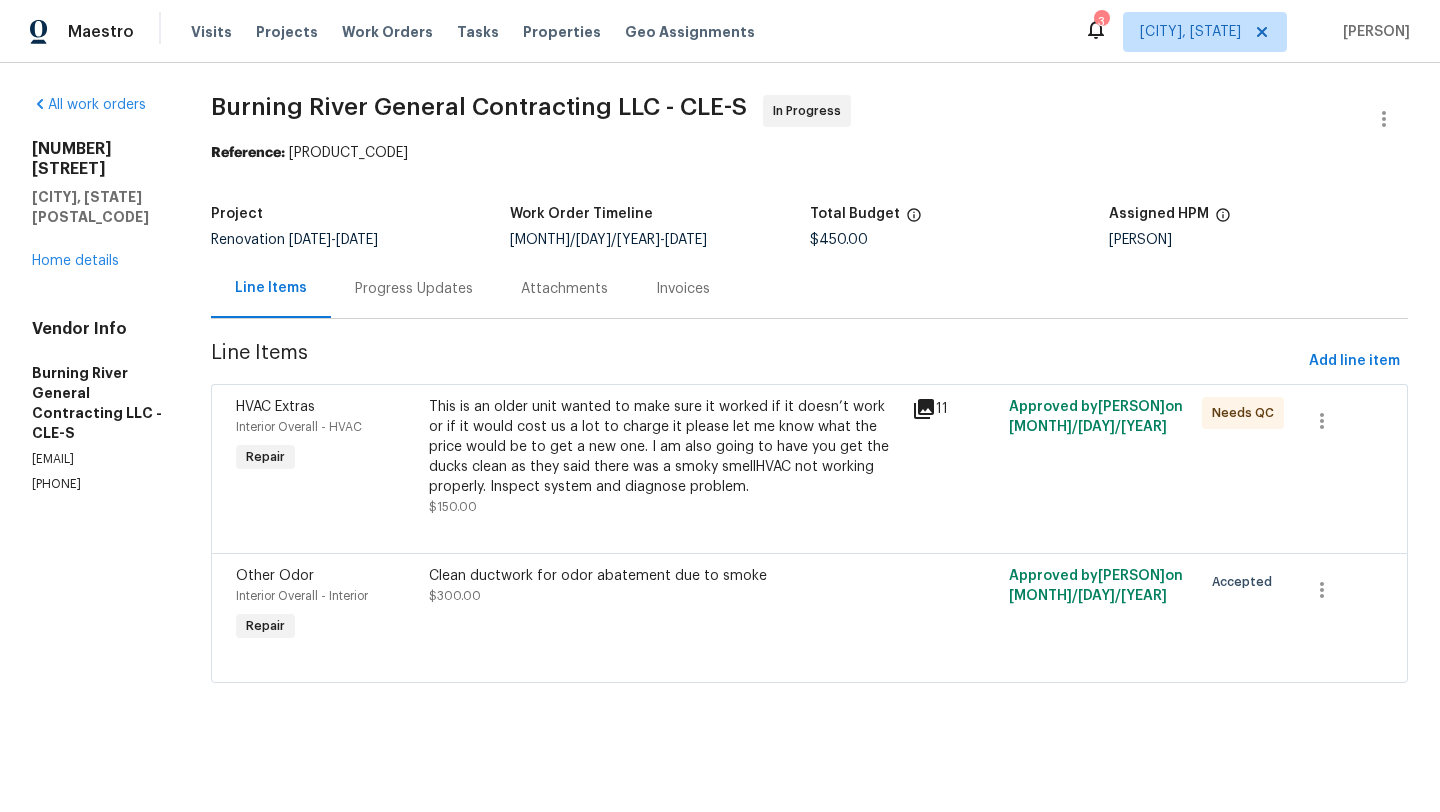 scroll, scrollTop: 0, scrollLeft: 0, axis: both 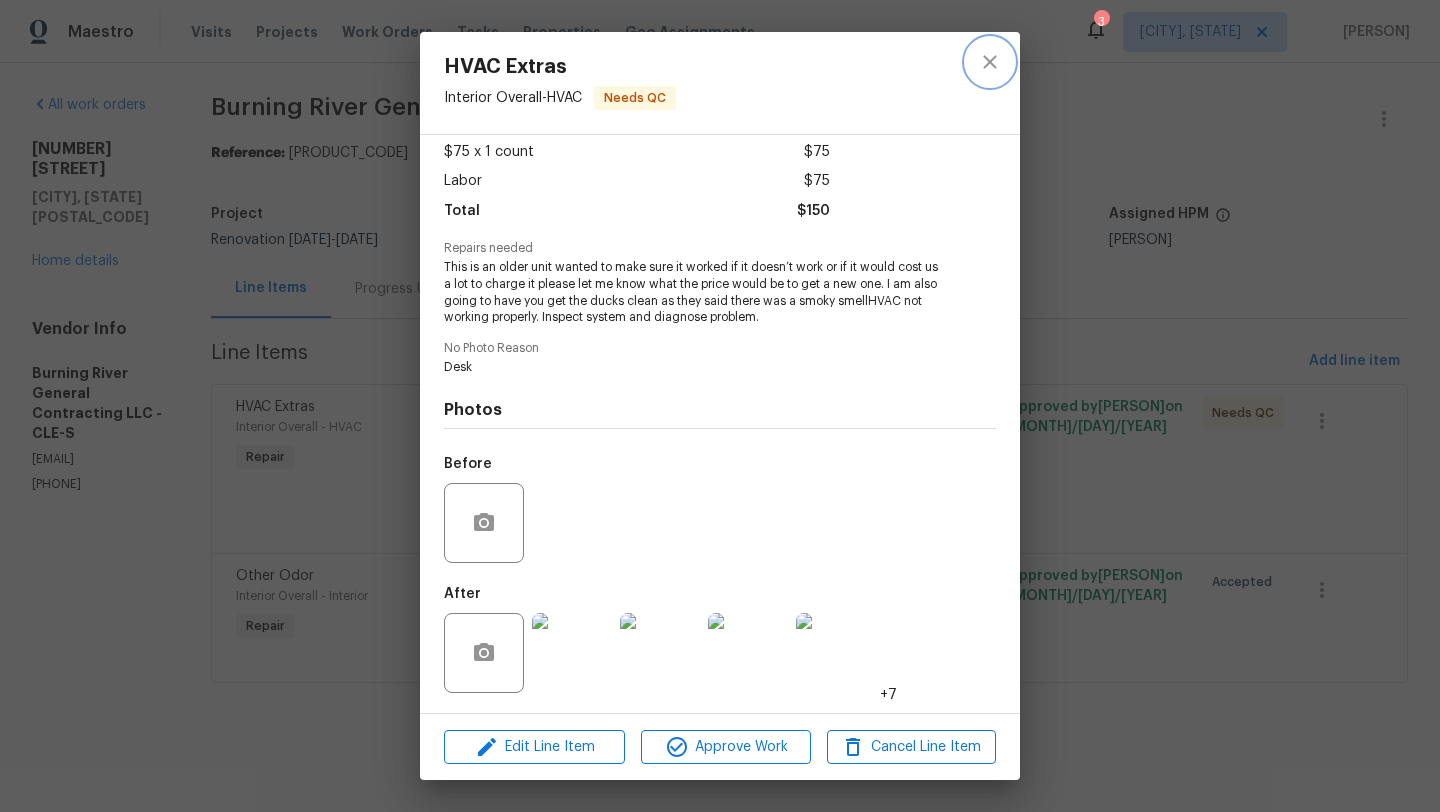 click 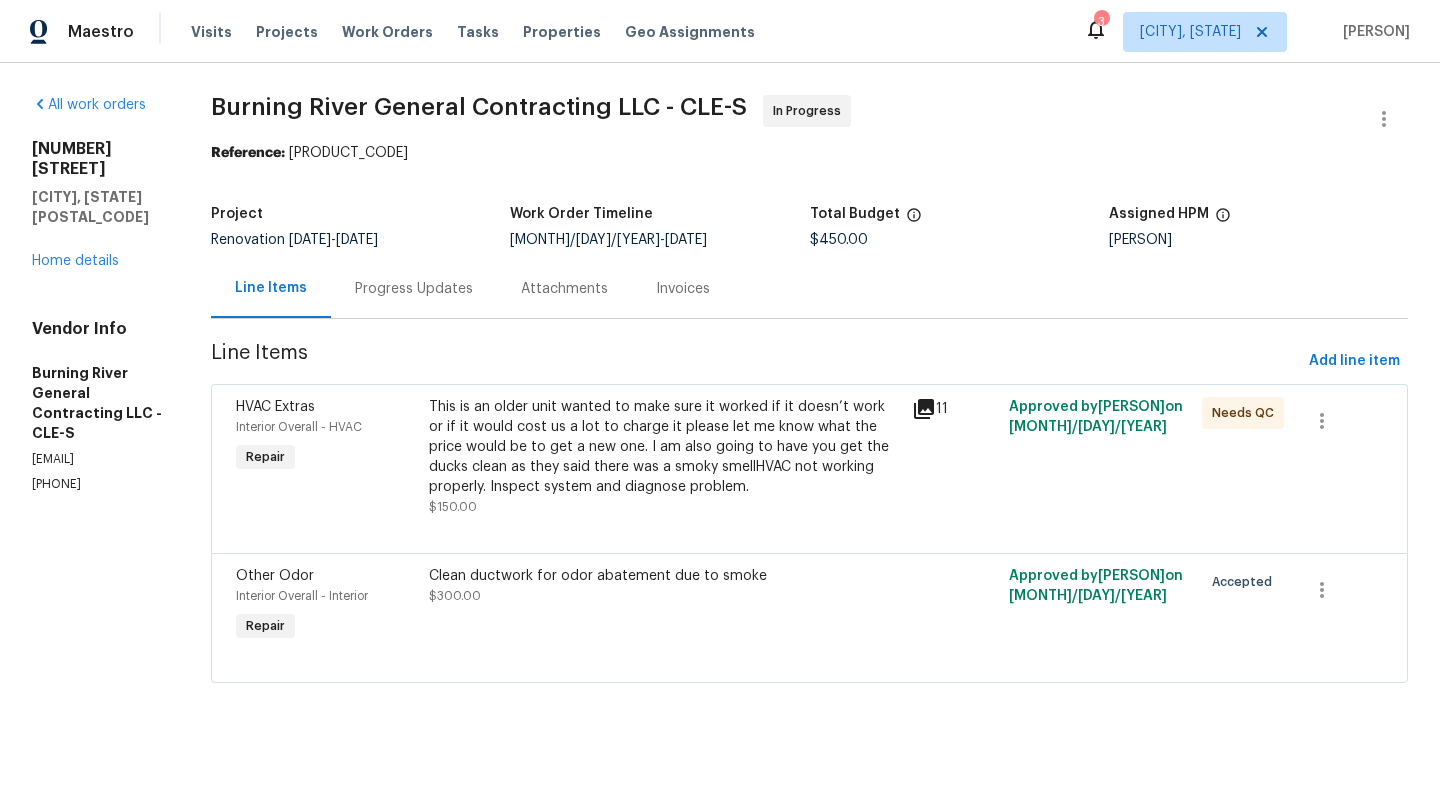 click on "Clean ductwork for odor abatement due to smoke [PRICE]" at bounding box center [664, 586] 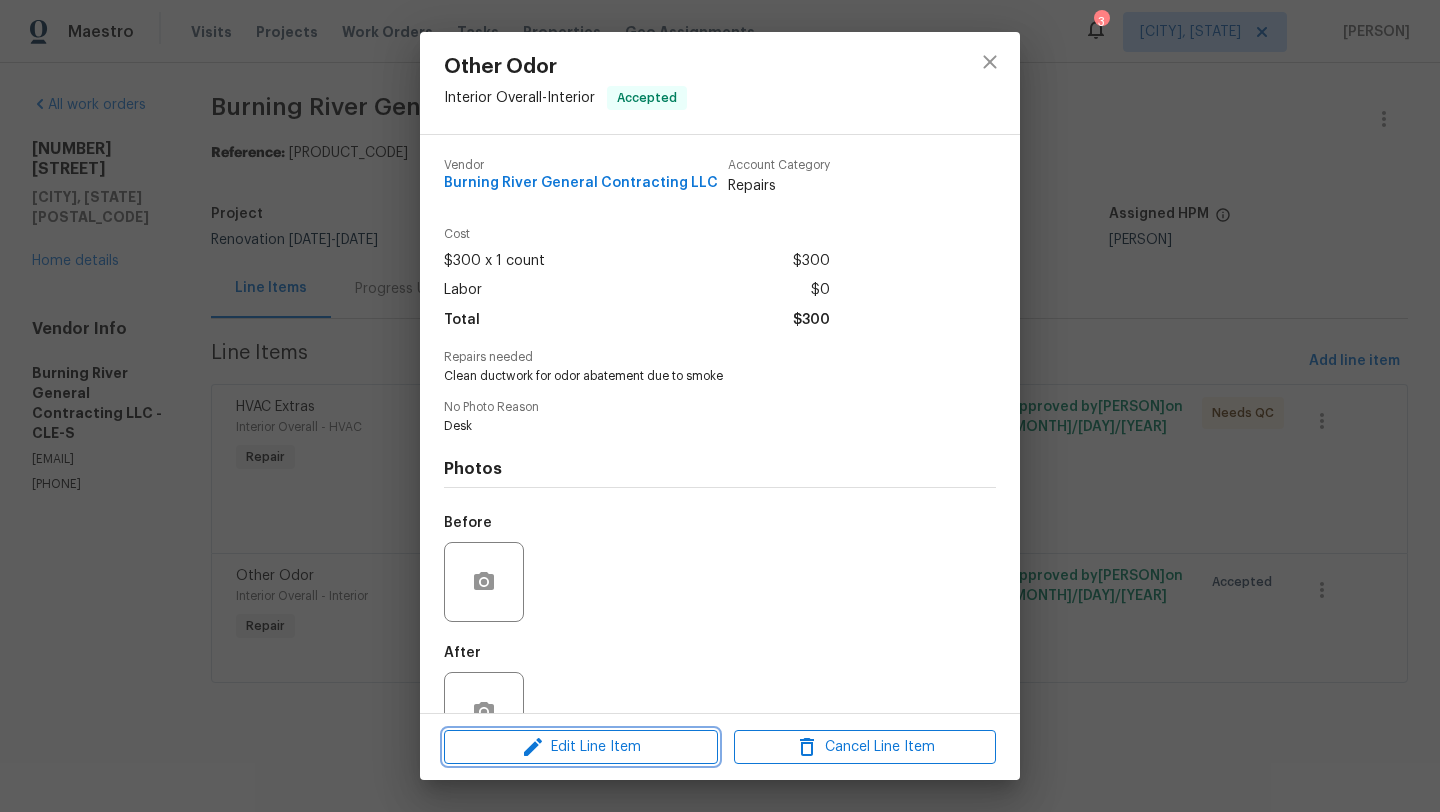 click on "Edit Line Item" at bounding box center [581, 747] 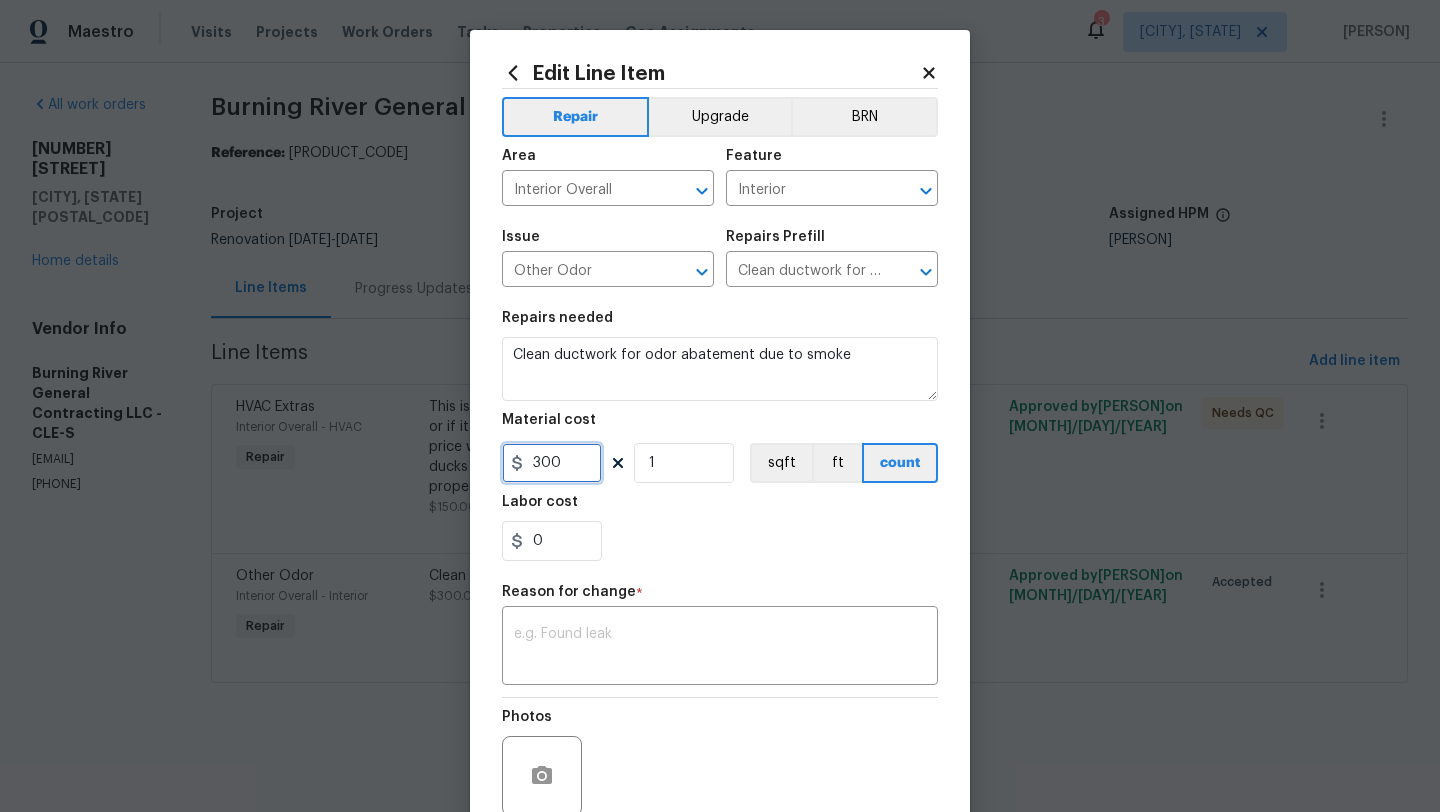 drag, startPoint x: 580, startPoint y: 458, endPoint x: 511, endPoint y: 458, distance: 69 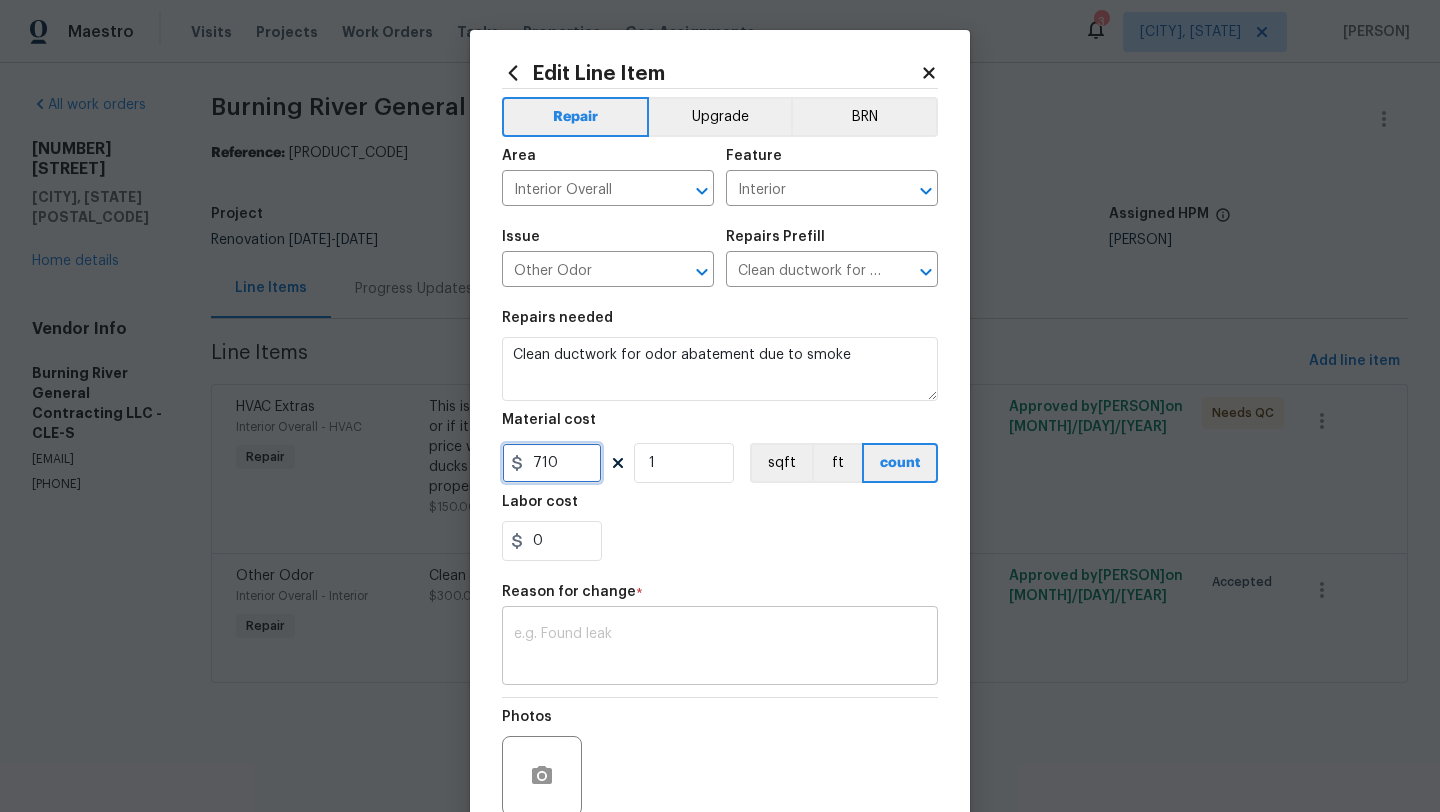 type on "710" 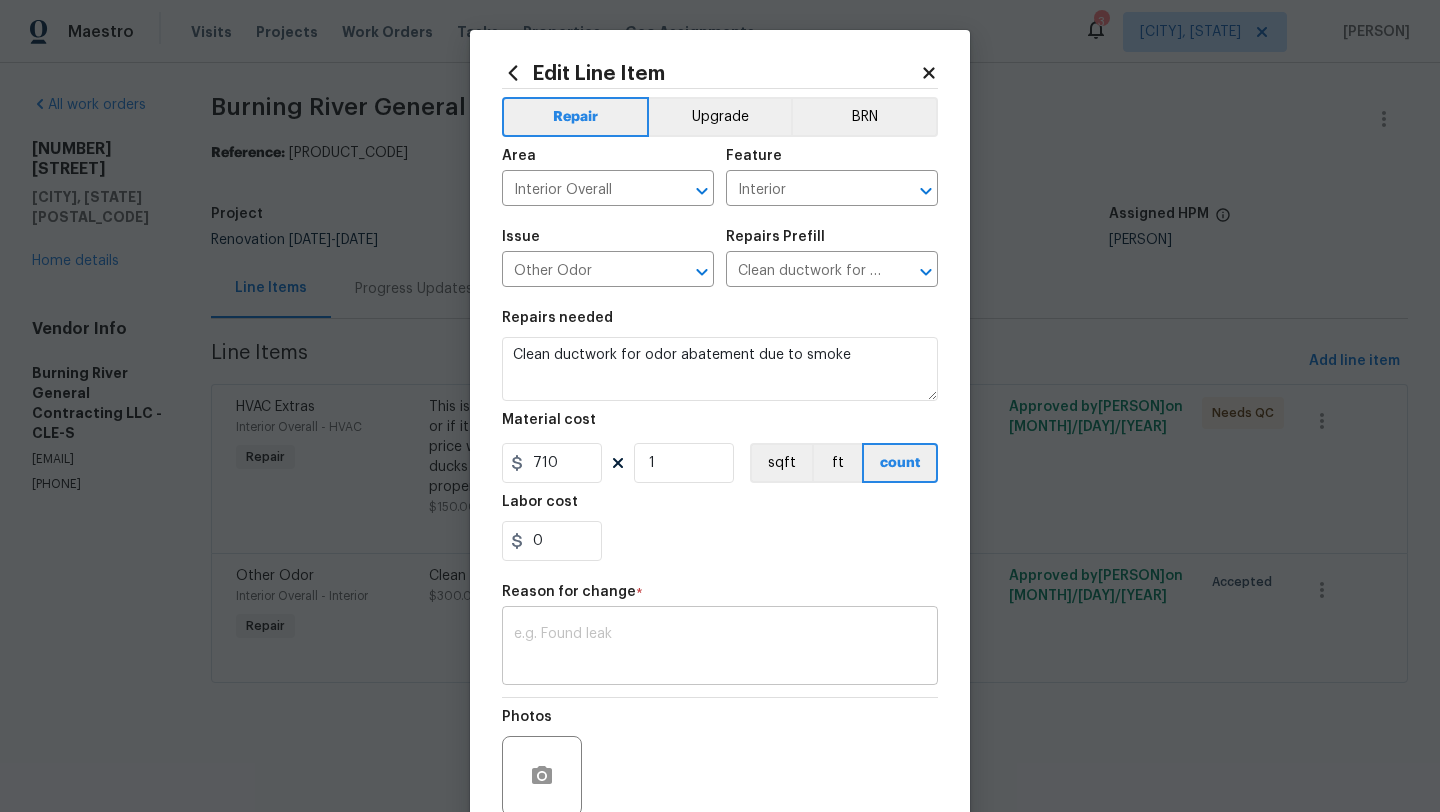 click at bounding box center [720, 648] 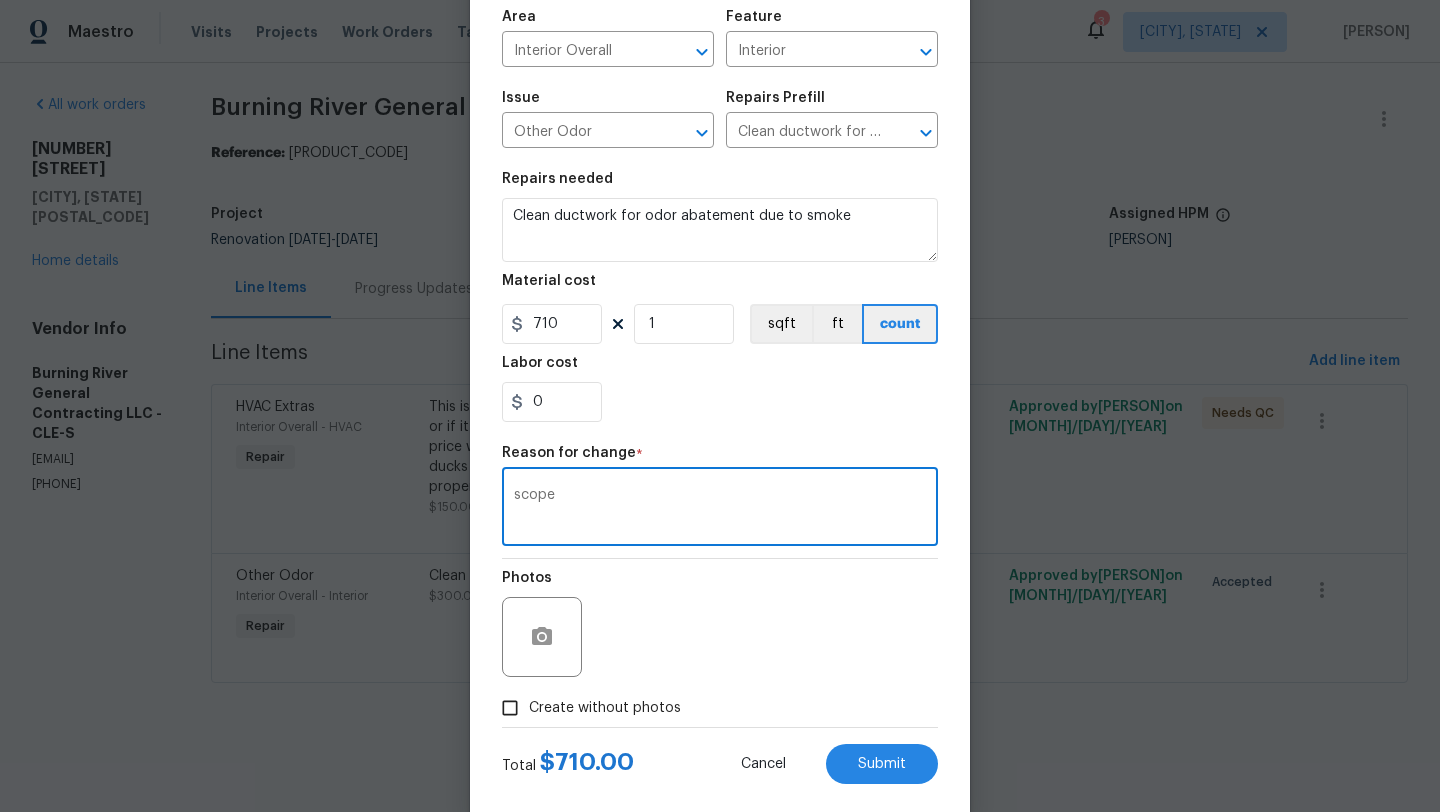 scroll, scrollTop: 174, scrollLeft: 0, axis: vertical 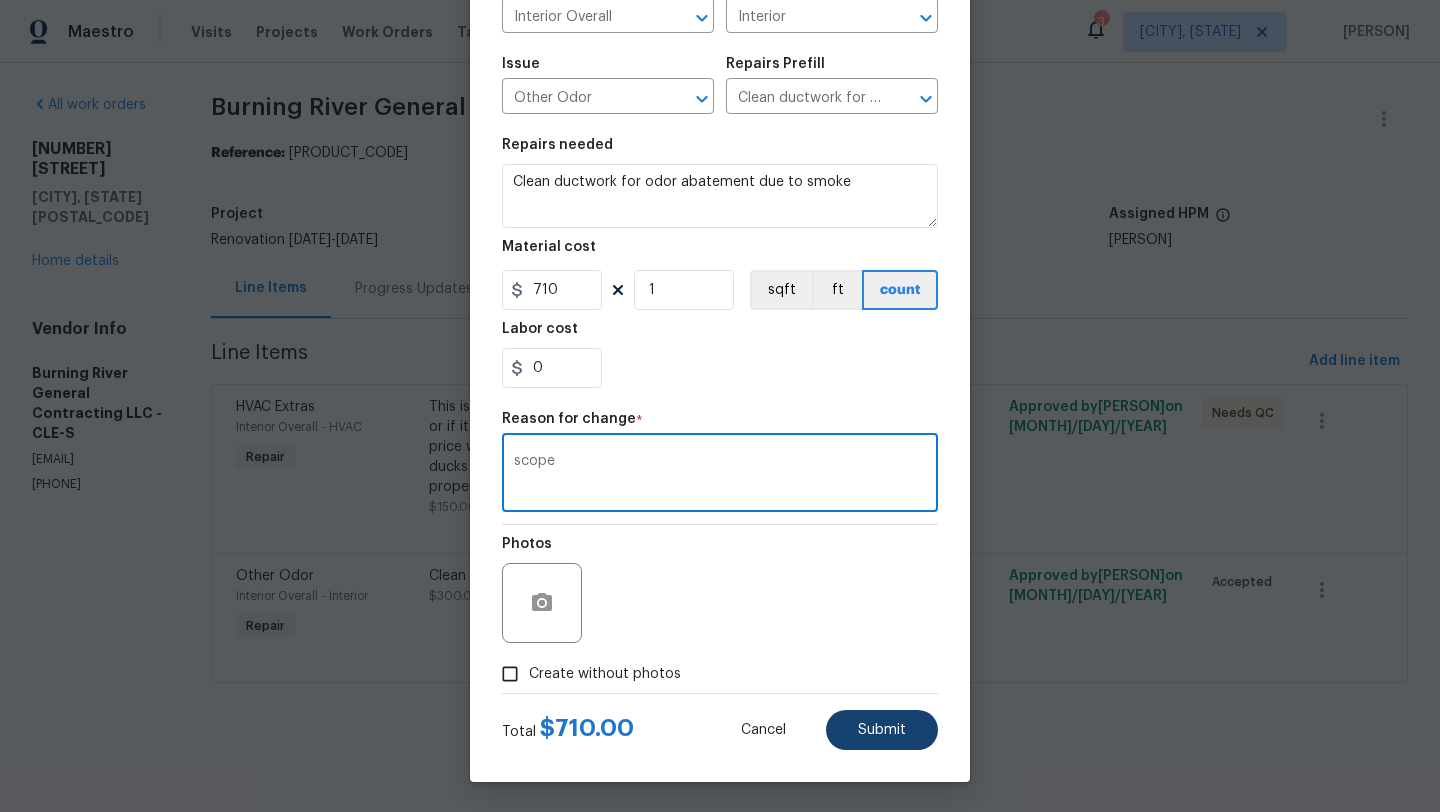 type on "scope" 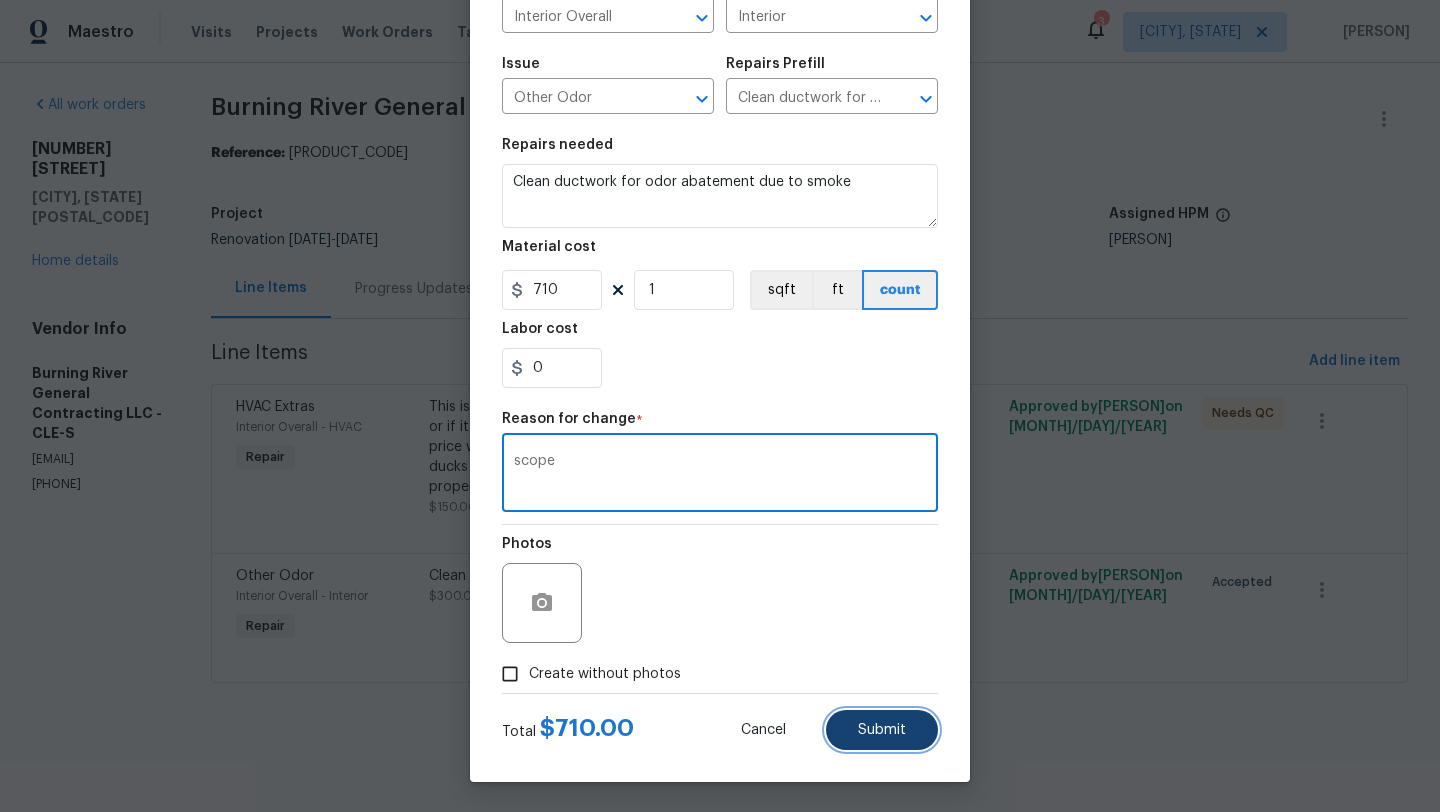 click on "Submit" at bounding box center (882, 730) 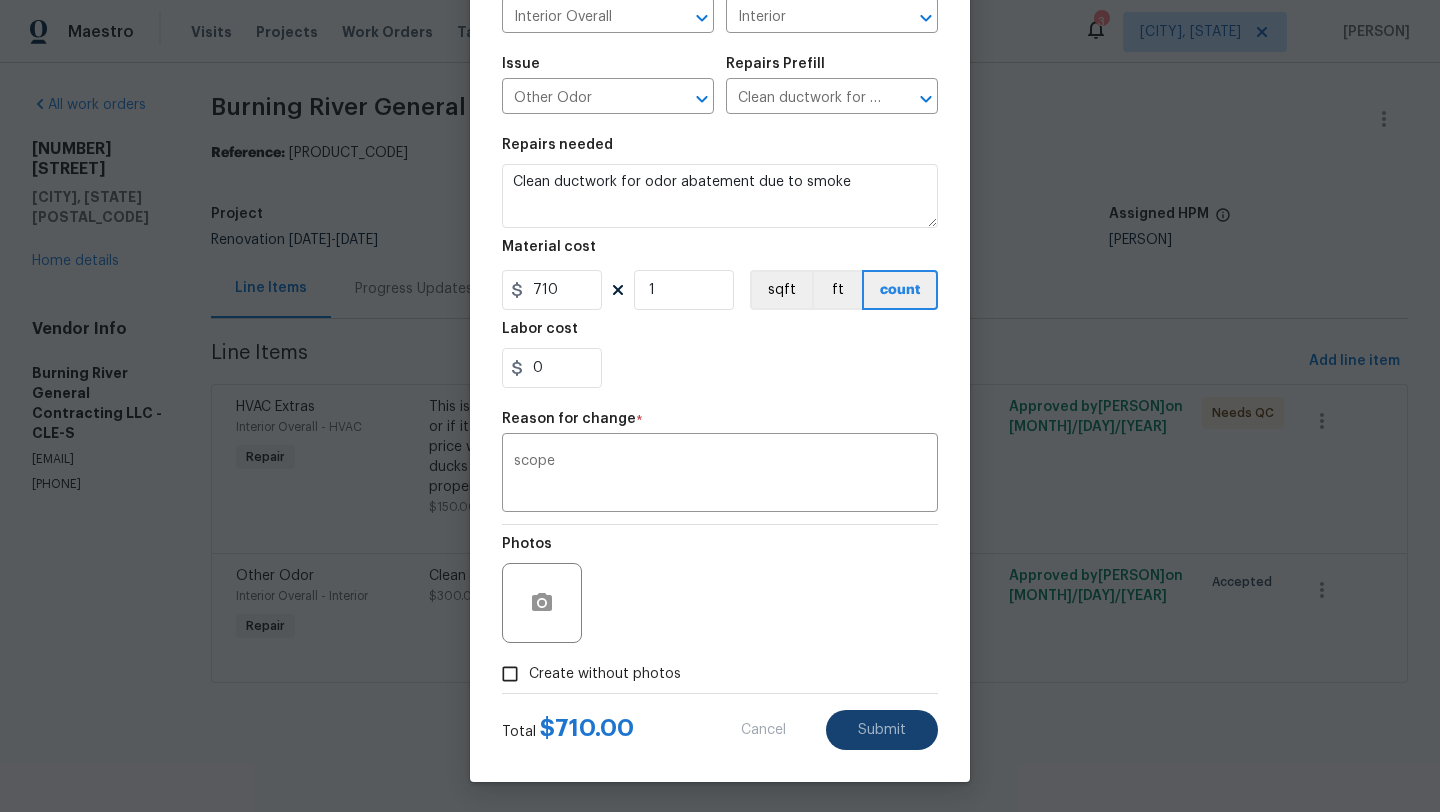 type on "300" 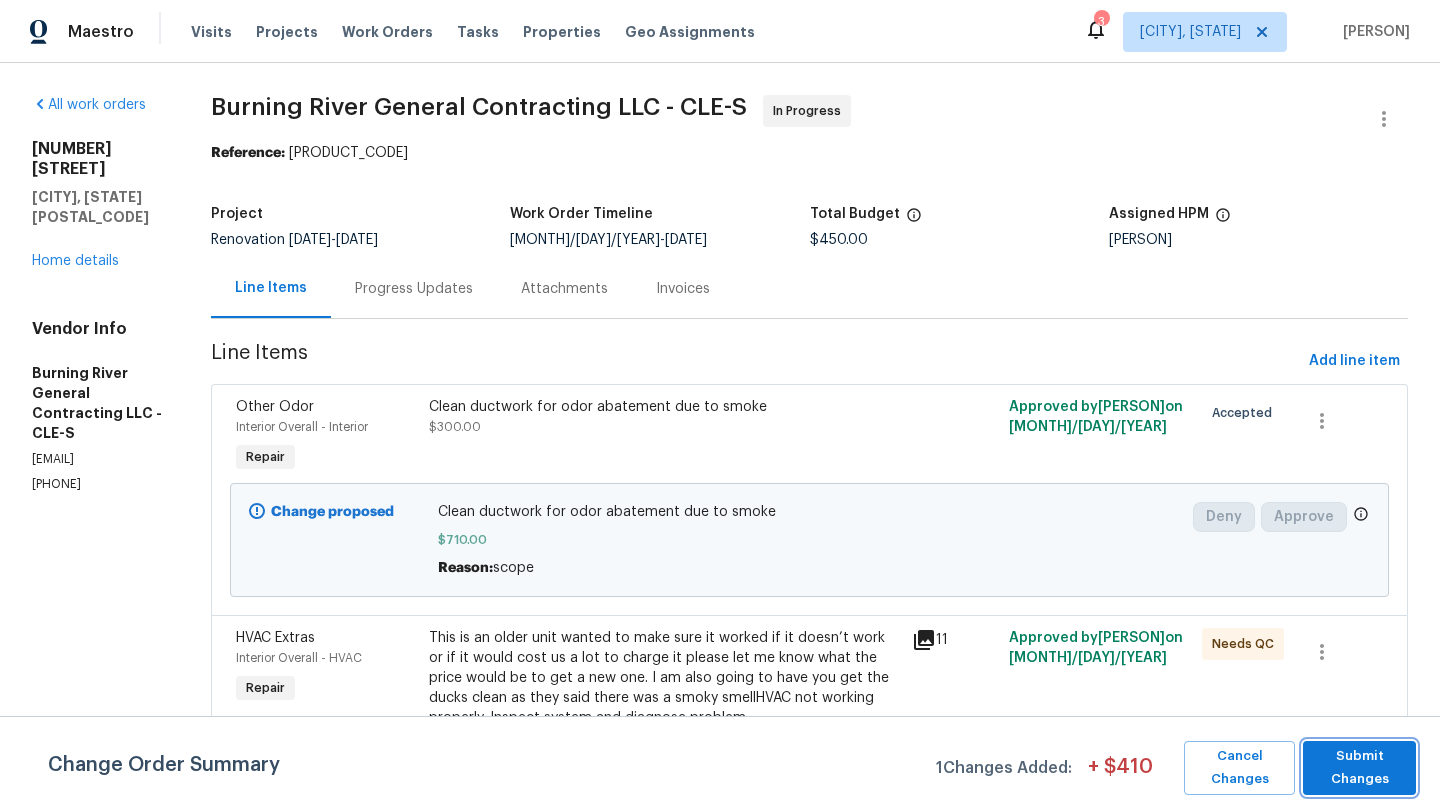 click on "Submit Changes" at bounding box center (1359, 768) 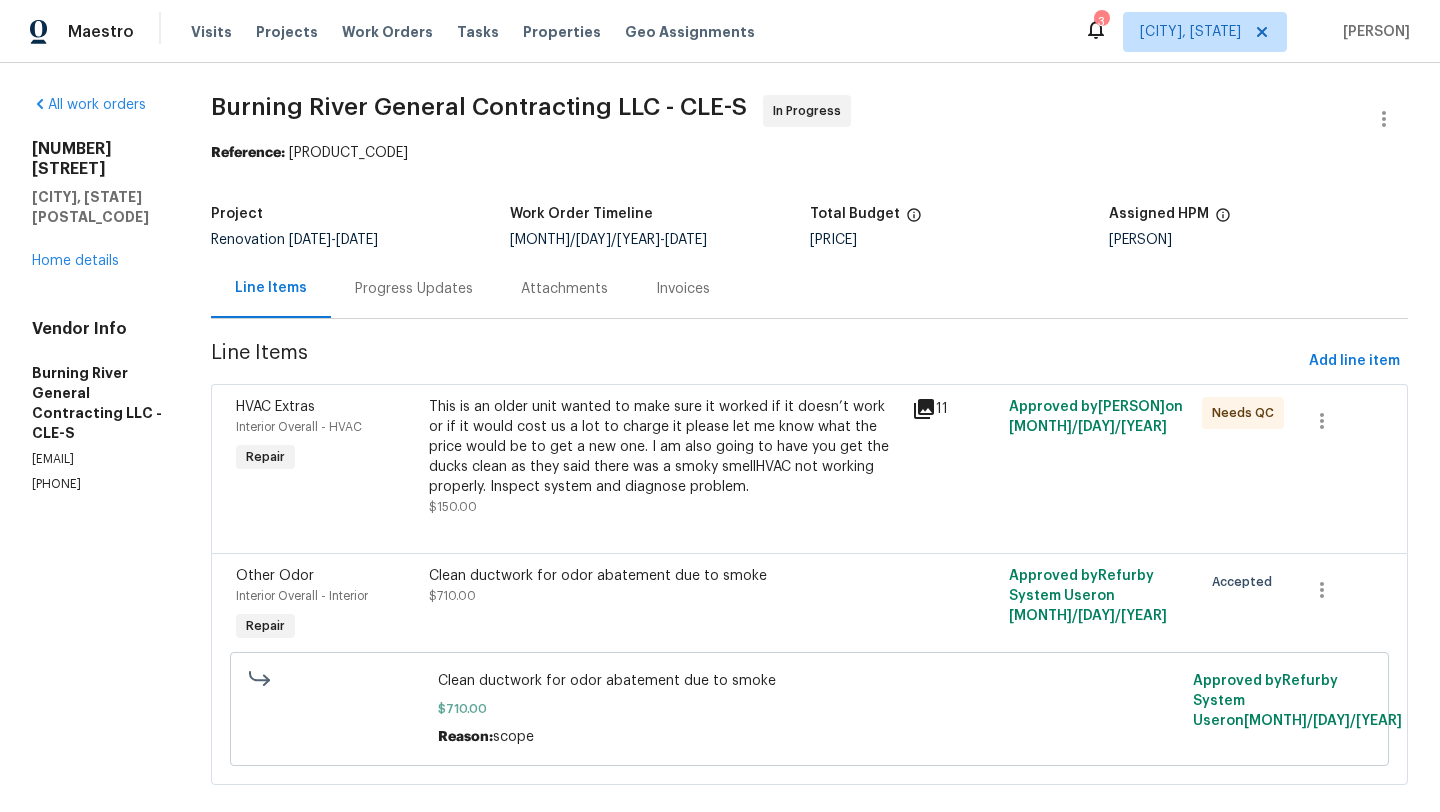 click on "Progress Updates" at bounding box center (414, 289) 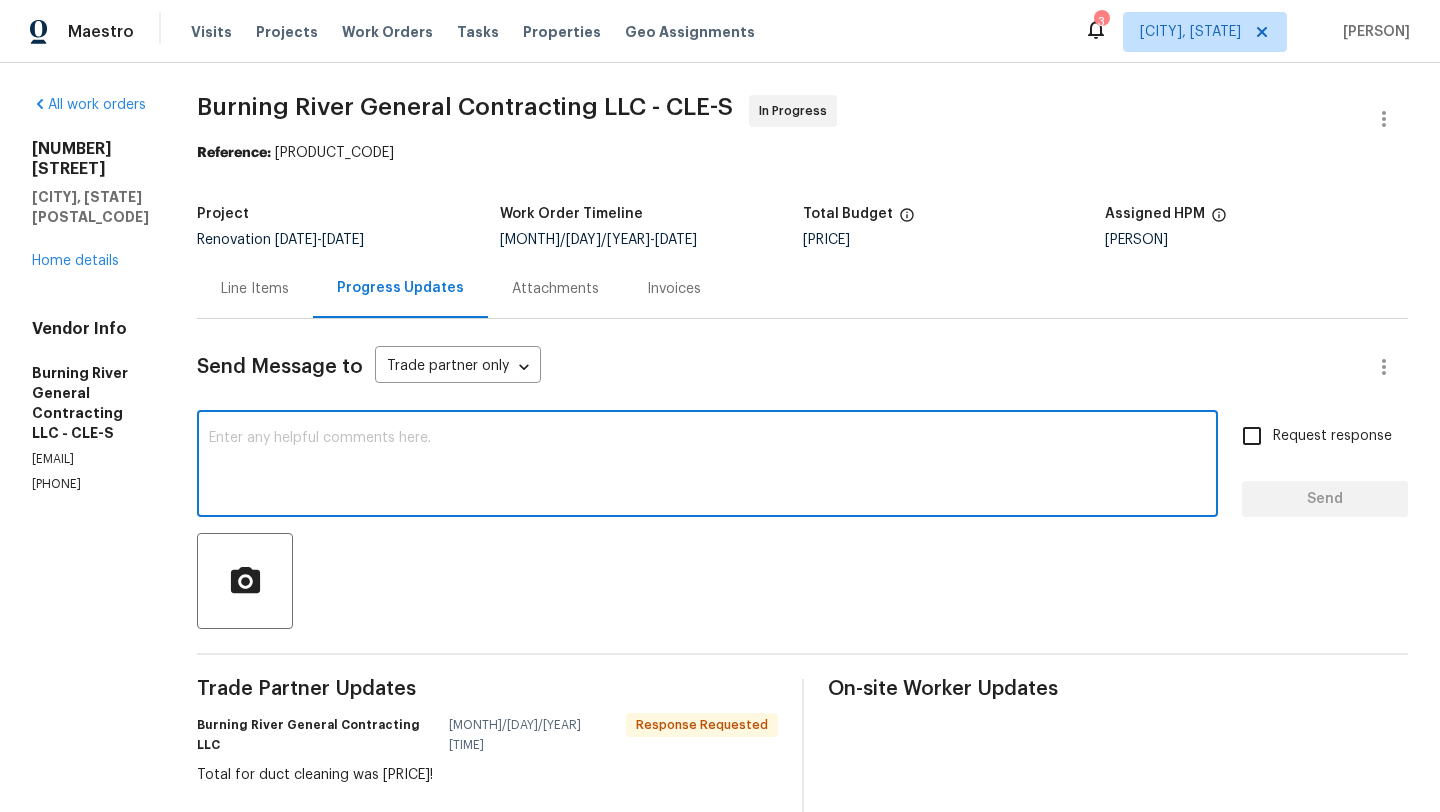click at bounding box center [707, 466] 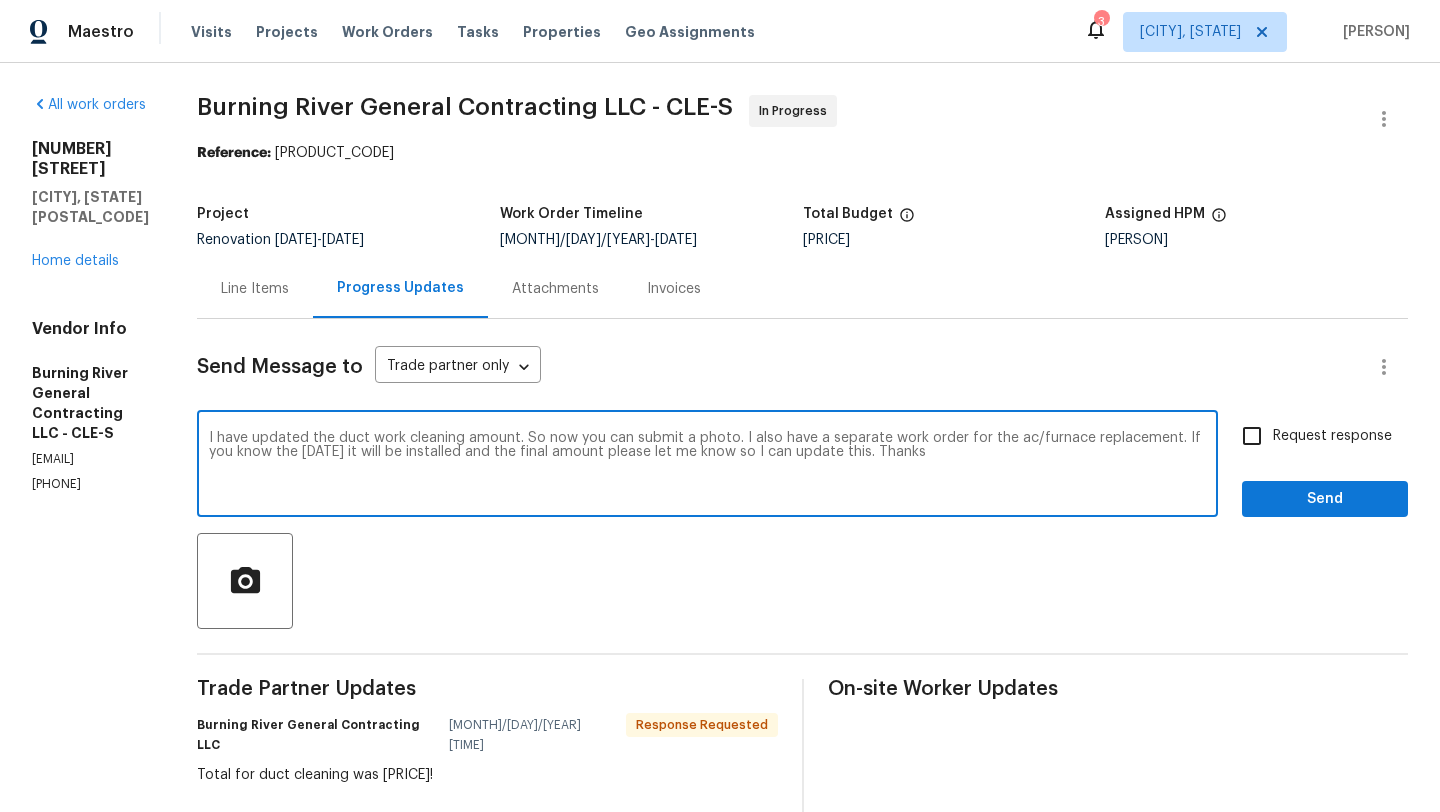 type on "I have updated the duct work cleaning amount. So now you can submit a photo. I also have a separate work order for the ac/furnace replacement. If you know the [DATE] it will be installed and the final amount please let me know so I can update this. Thanks" 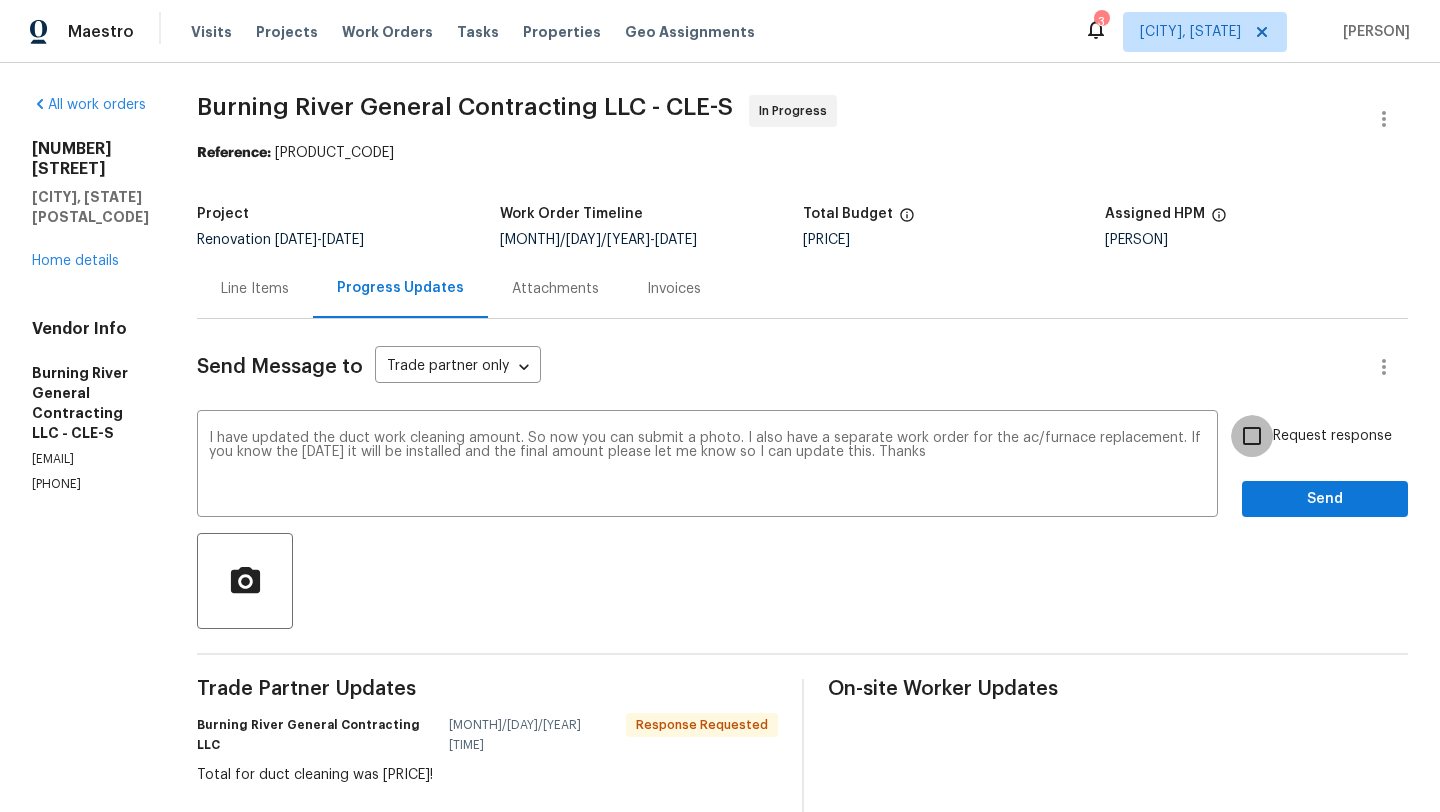 click on "Request response" at bounding box center (1252, 436) 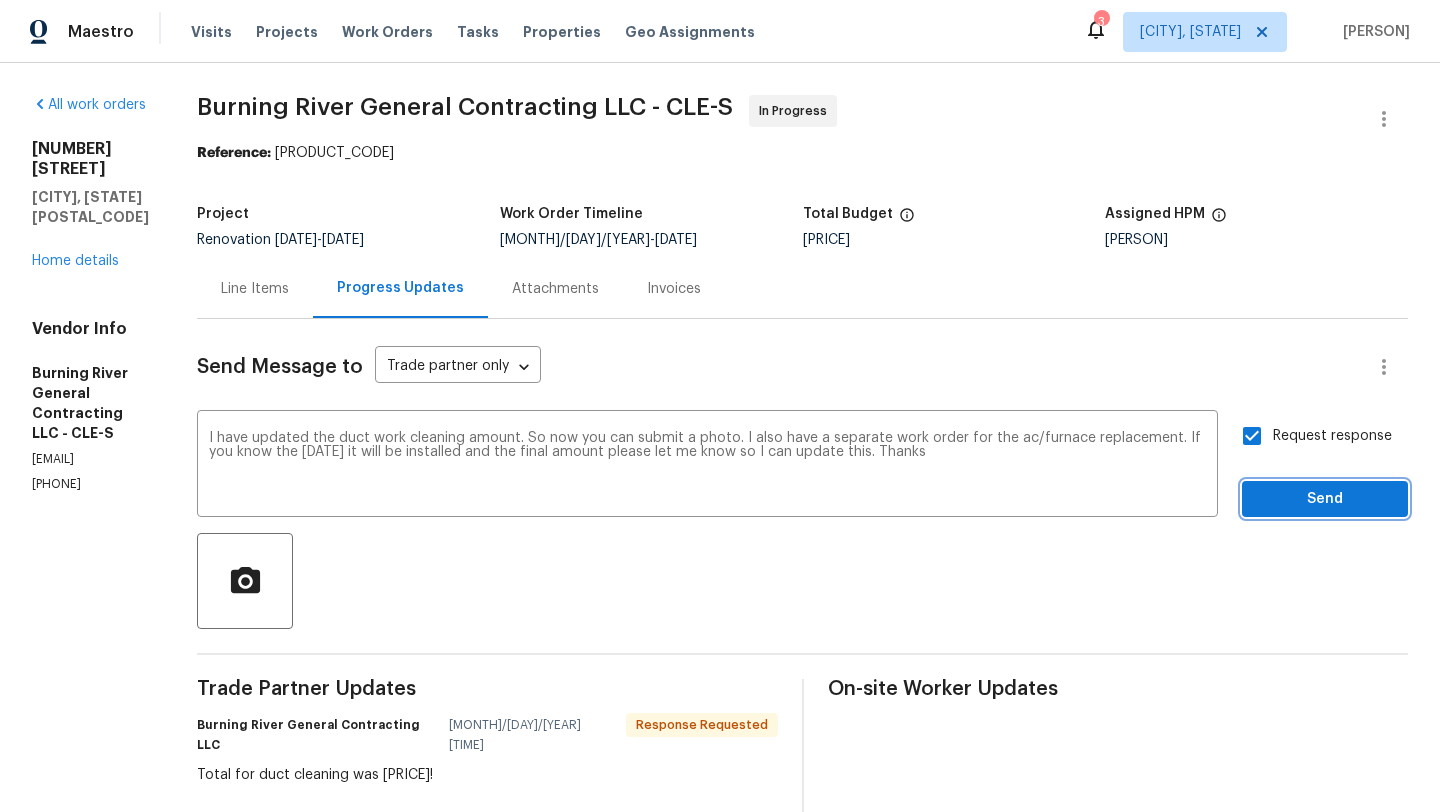 click on "Send" at bounding box center [1325, 499] 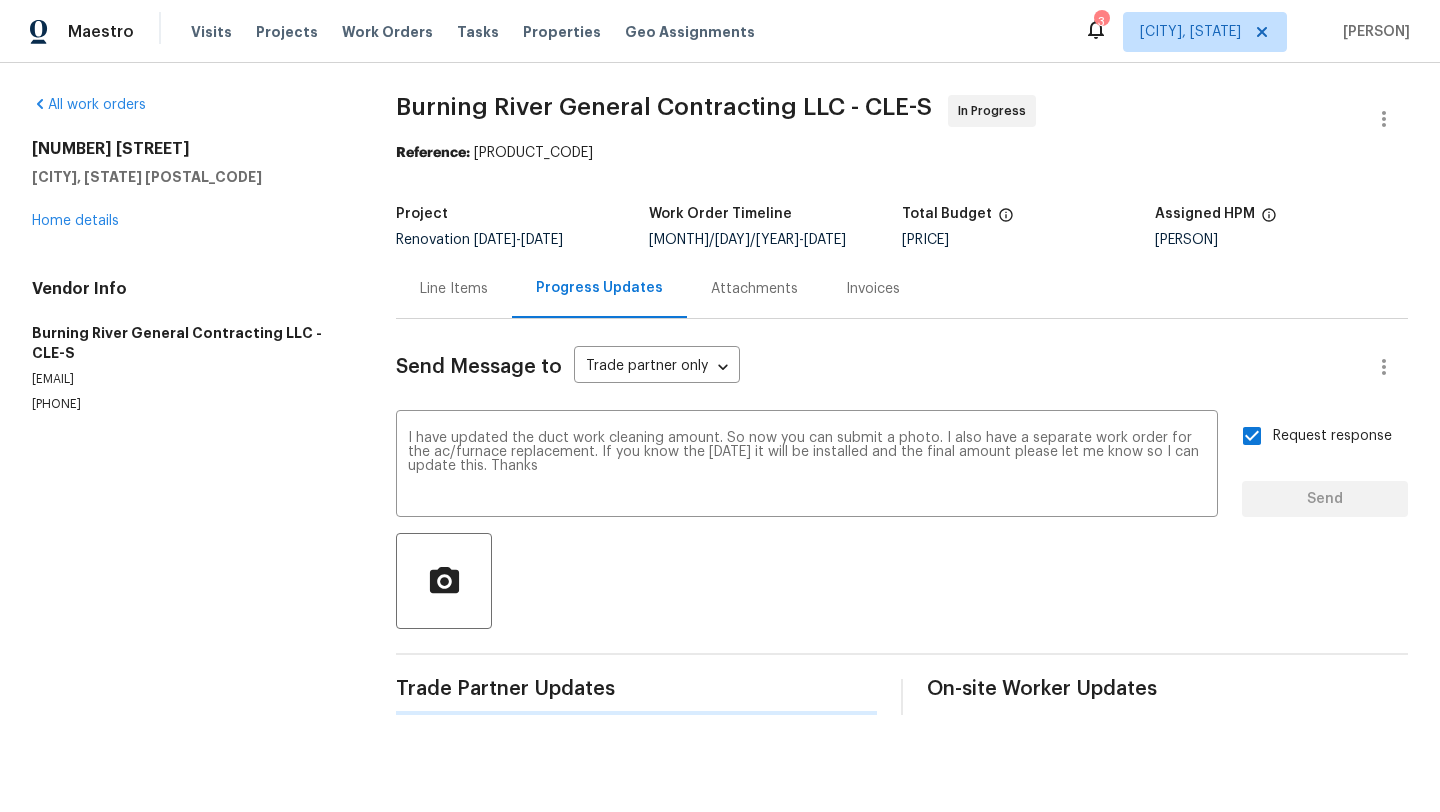 type 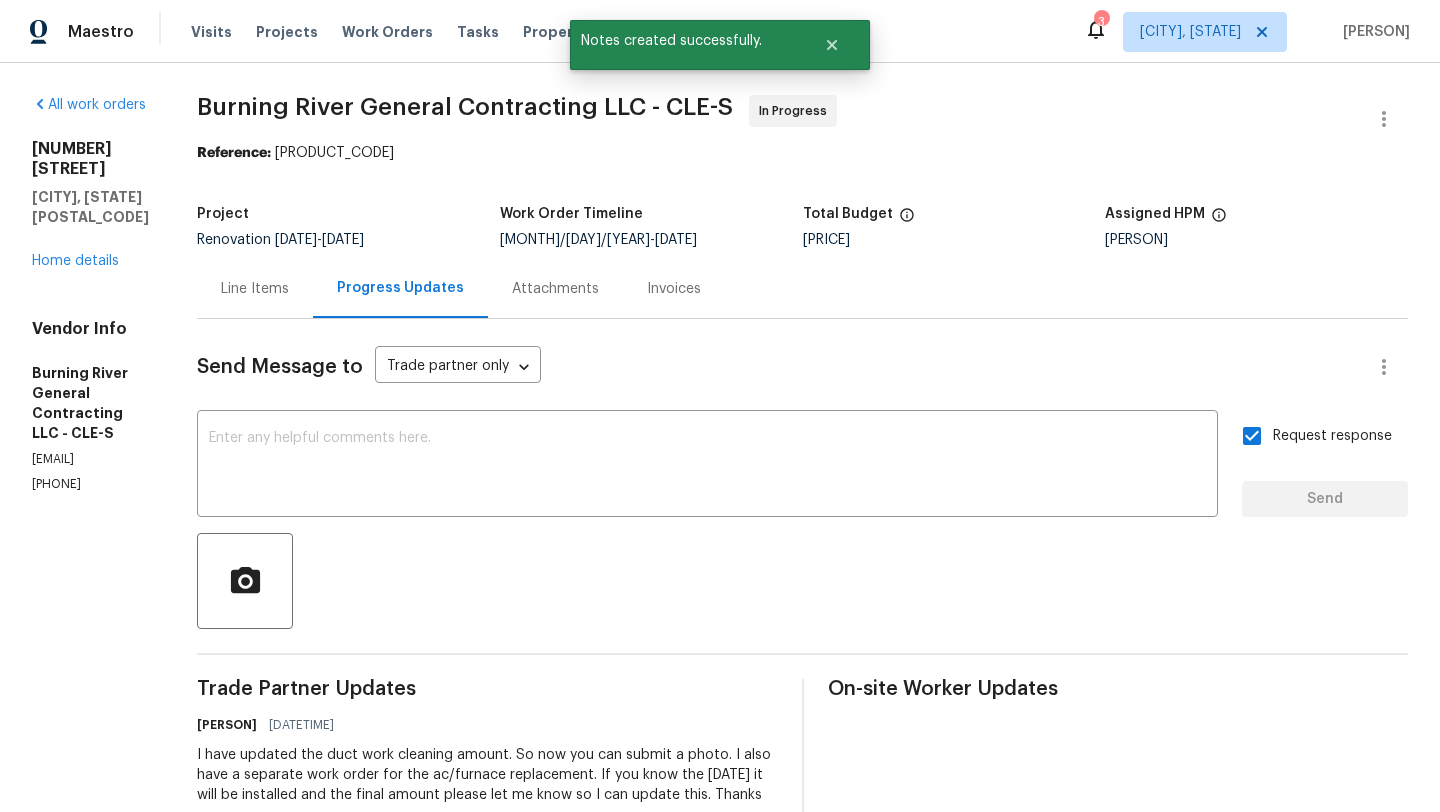 click on "Line Items" at bounding box center (255, 289) 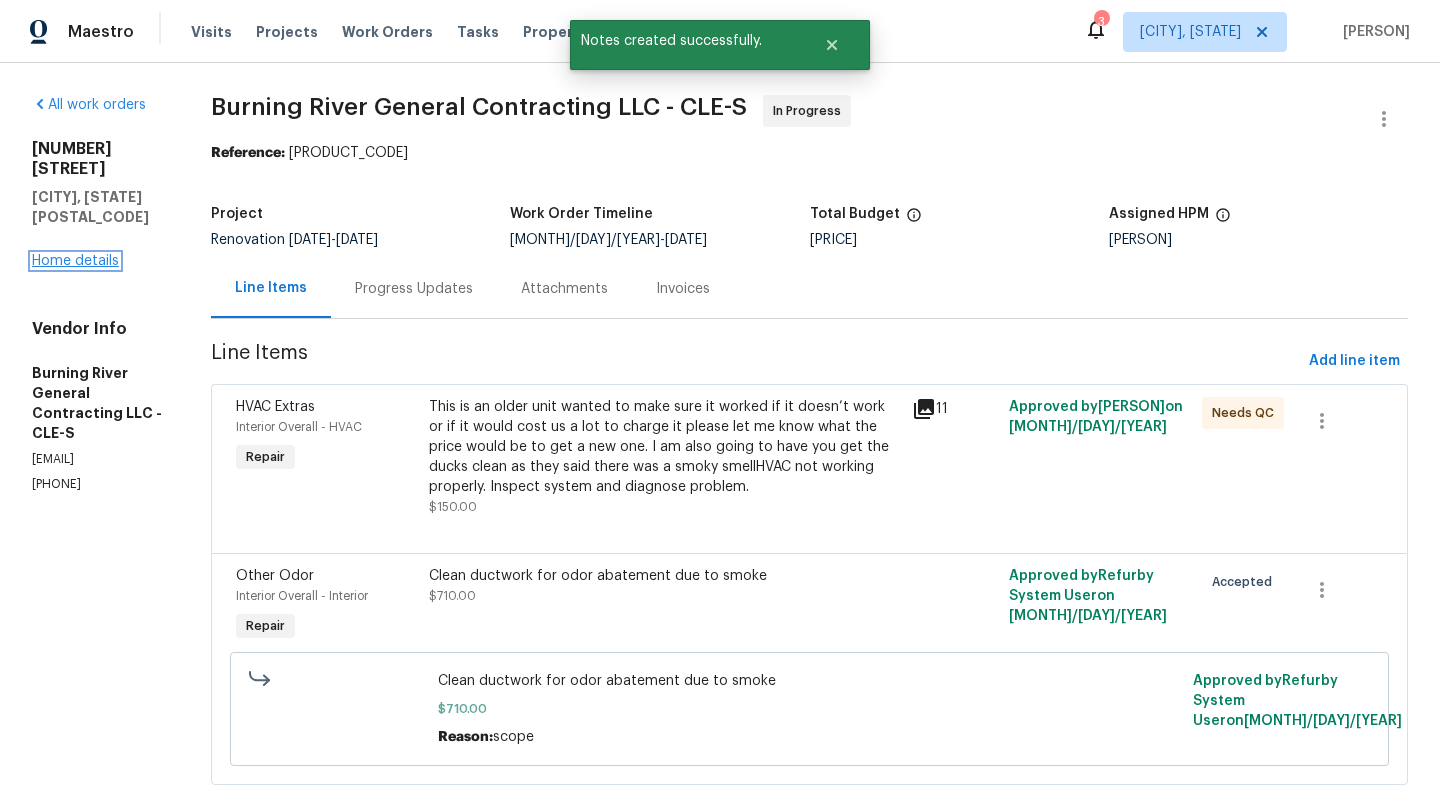click on "Home details" at bounding box center [75, 261] 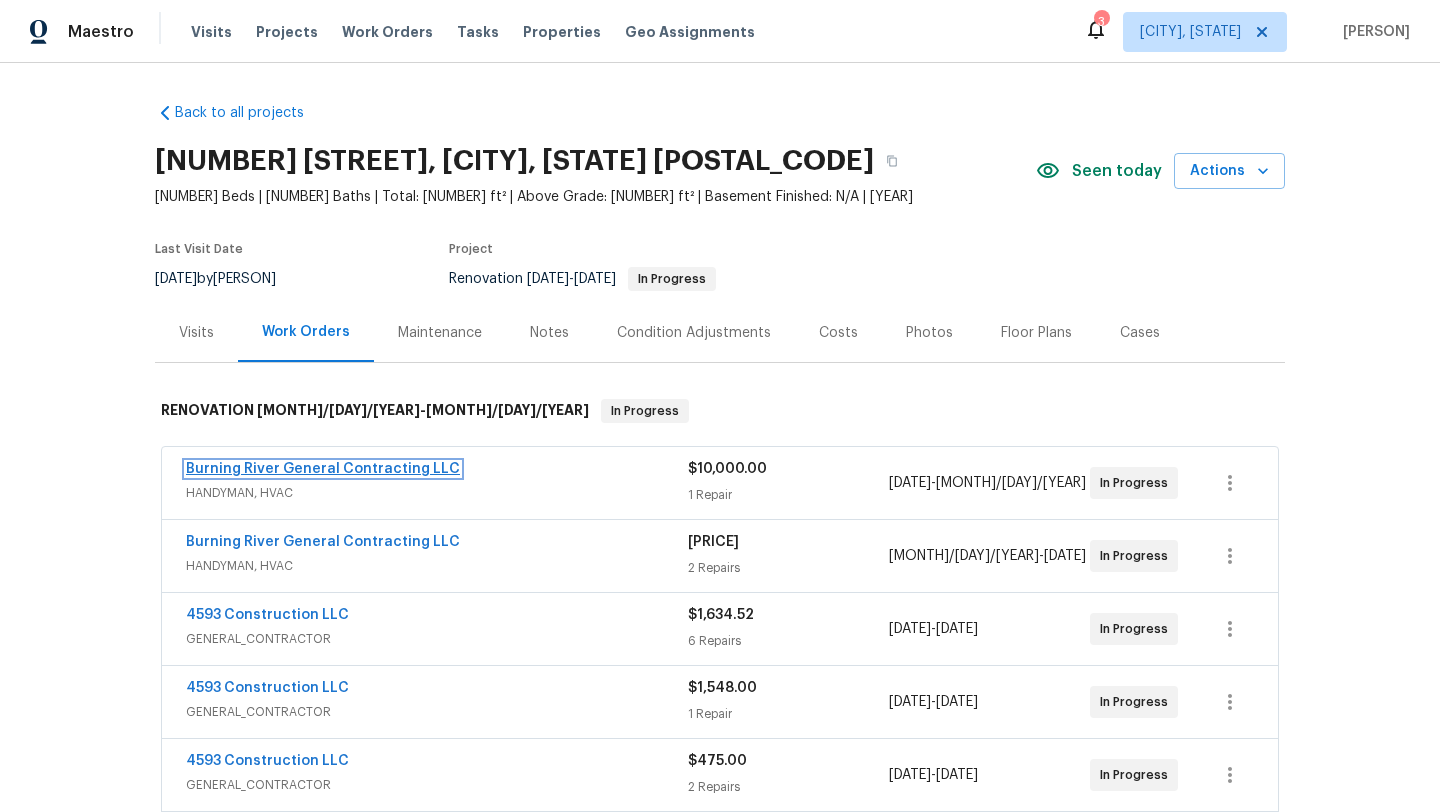 click on "Burning River General Contracting LLC" at bounding box center (323, 469) 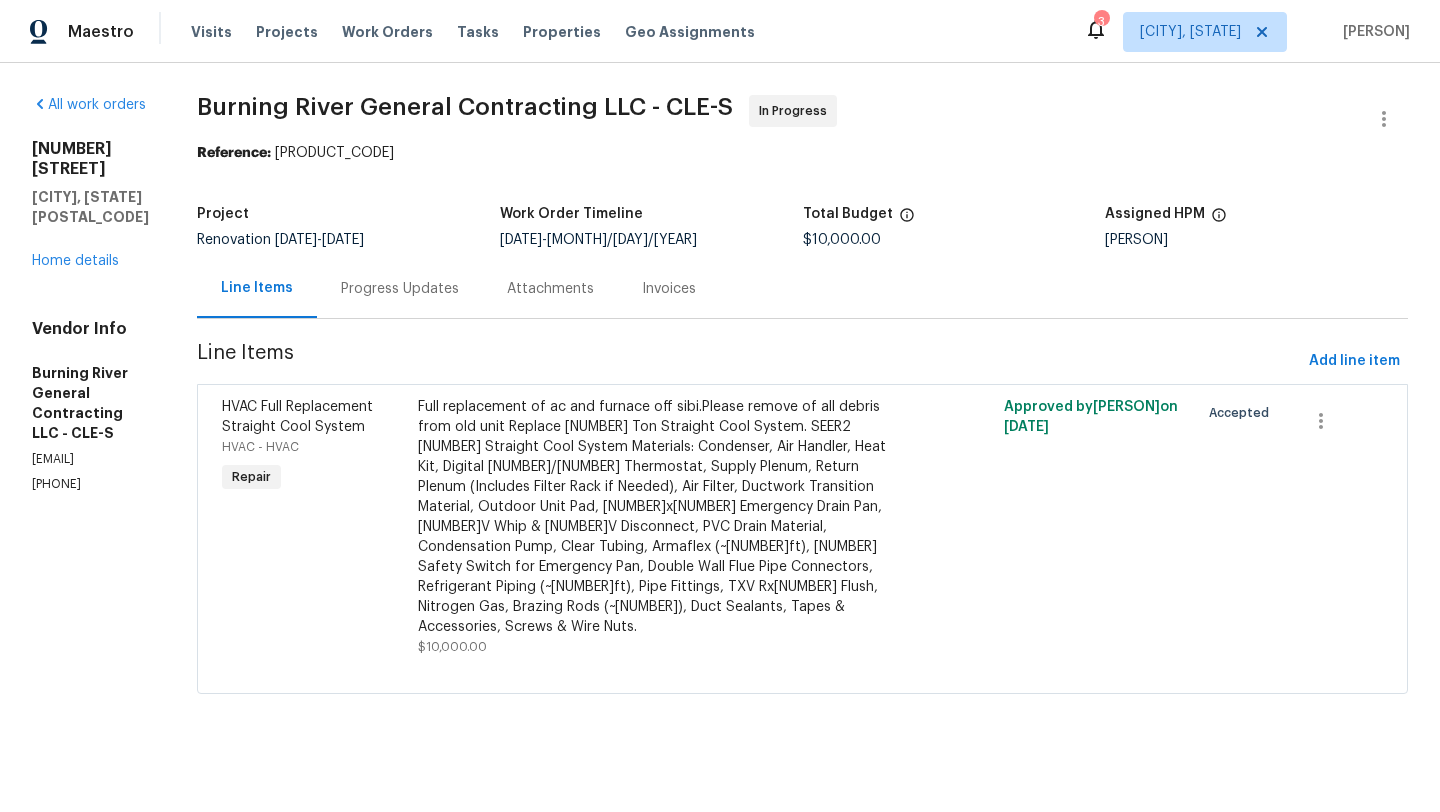 click on "Progress Updates" at bounding box center [400, 289] 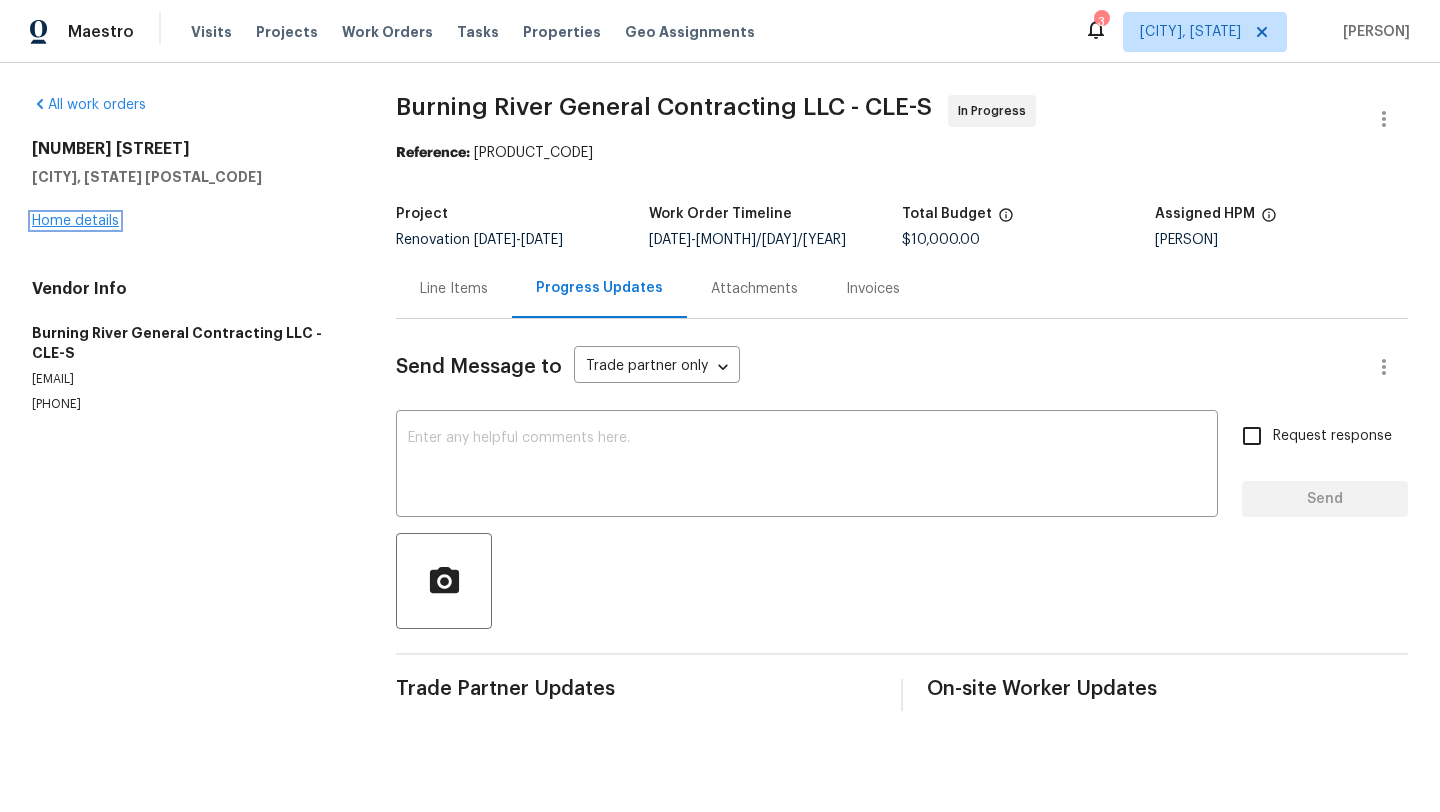 click on "Home details" at bounding box center [75, 221] 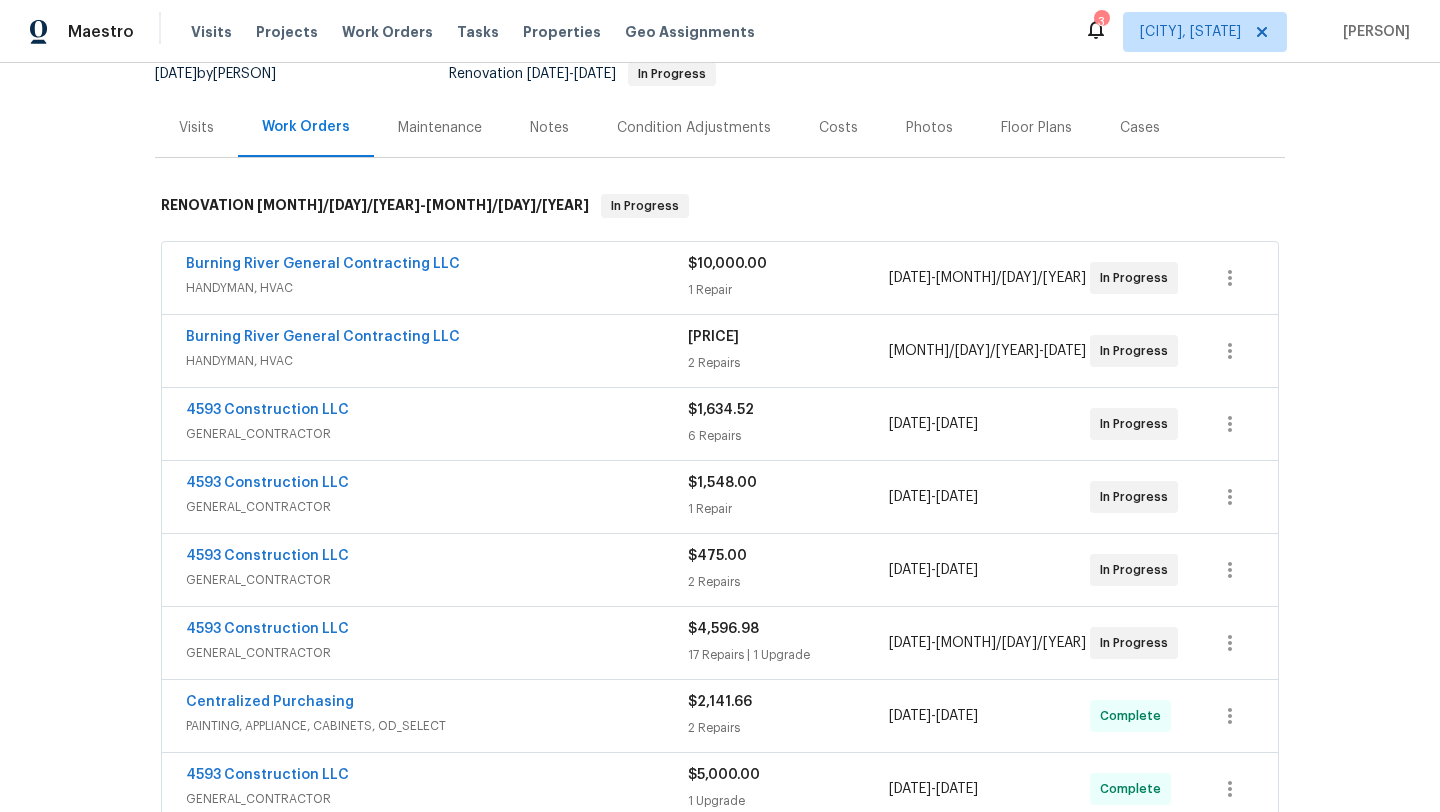 scroll, scrollTop: 336, scrollLeft: 0, axis: vertical 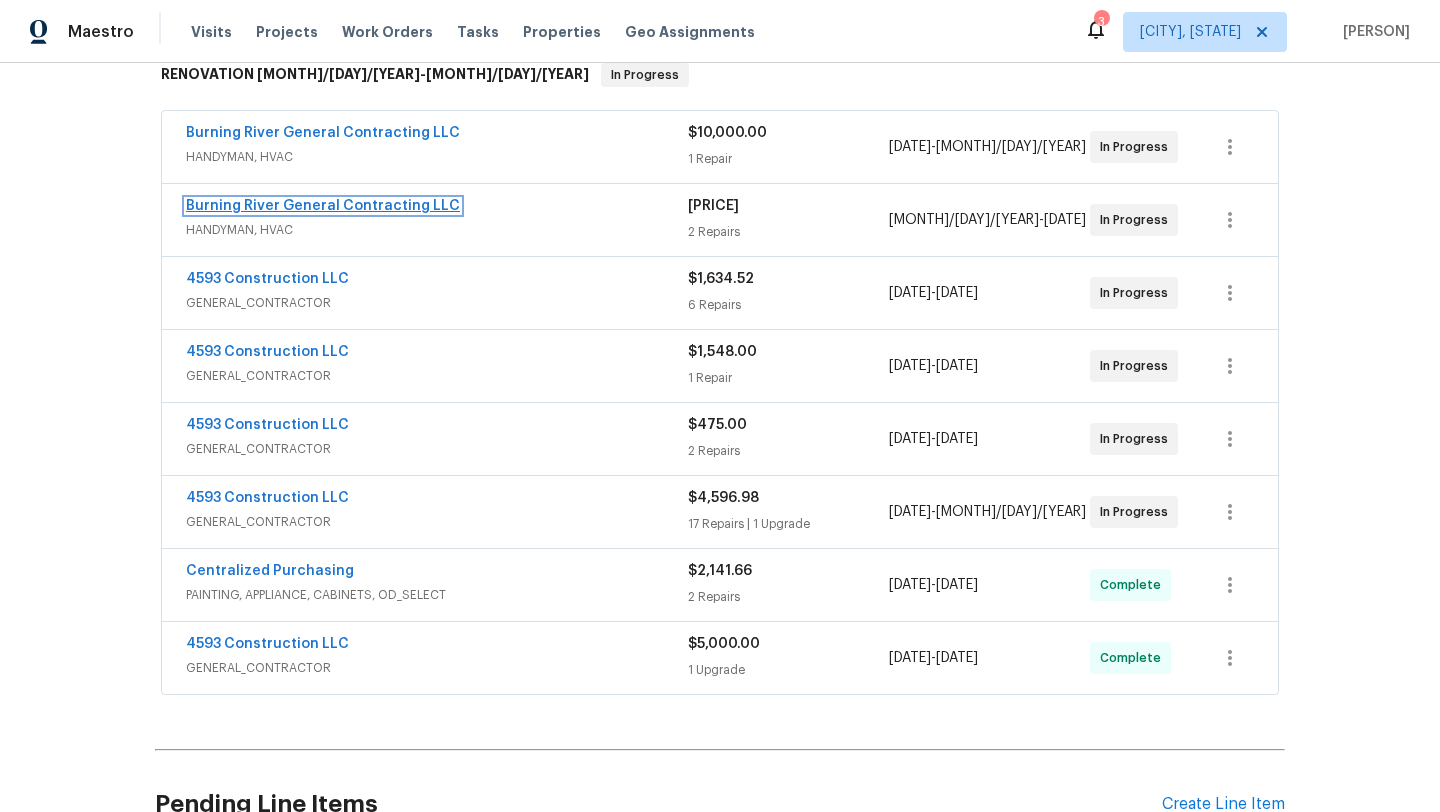 click on "Burning River General Contracting LLC" at bounding box center (323, 206) 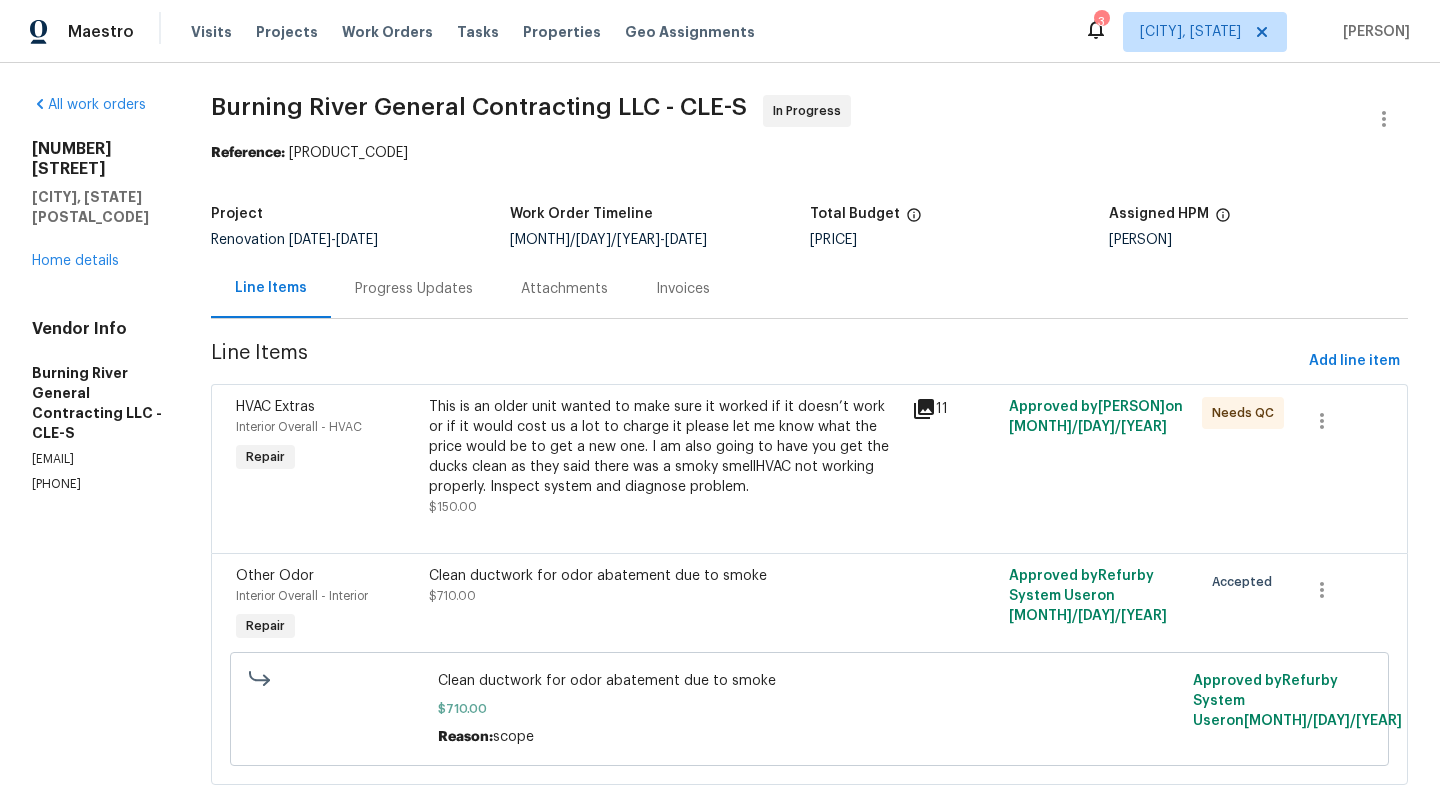 click on "This is an older unit wanted to make sure it worked if it doesn’t work or if it would cost us a lot to charge it please let me know what the price would be to get a new one. I am also going to have you get the ducks clean as they said there was a smoky smellHVAC not working properly. Inspect system and diagnose problem." at bounding box center (664, 447) 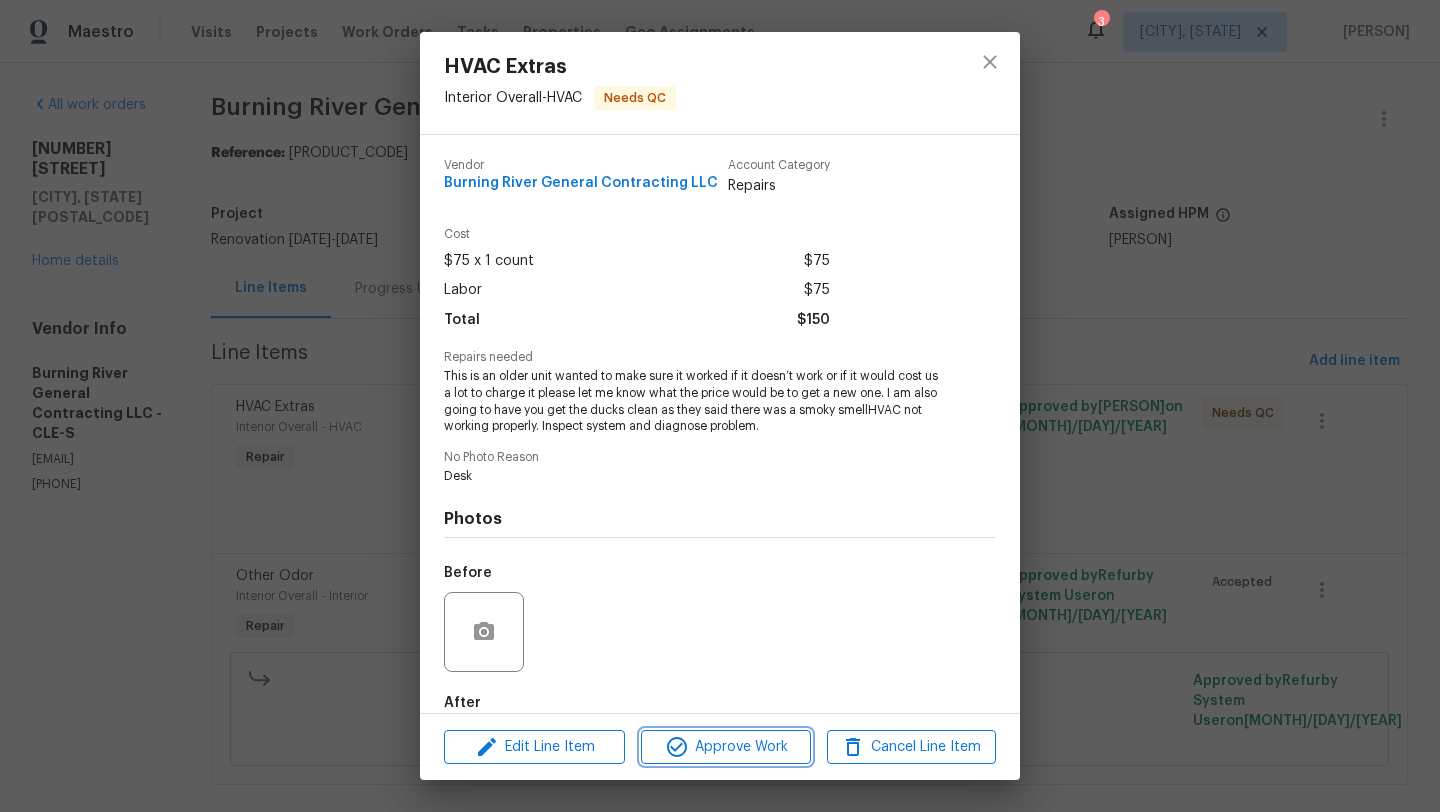 click on "Approve Work" at bounding box center [725, 747] 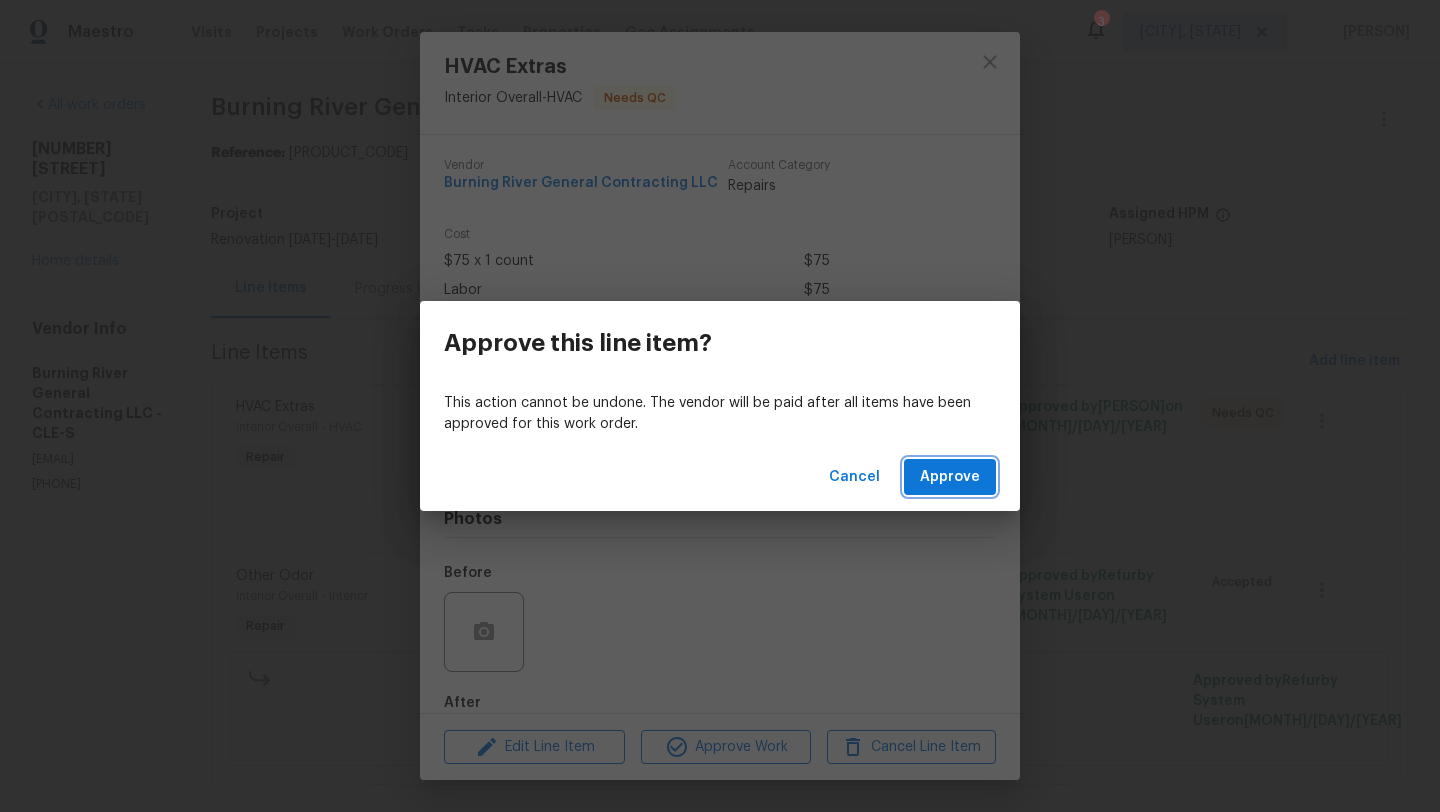 click on "Approve" at bounding box center (950, 477) 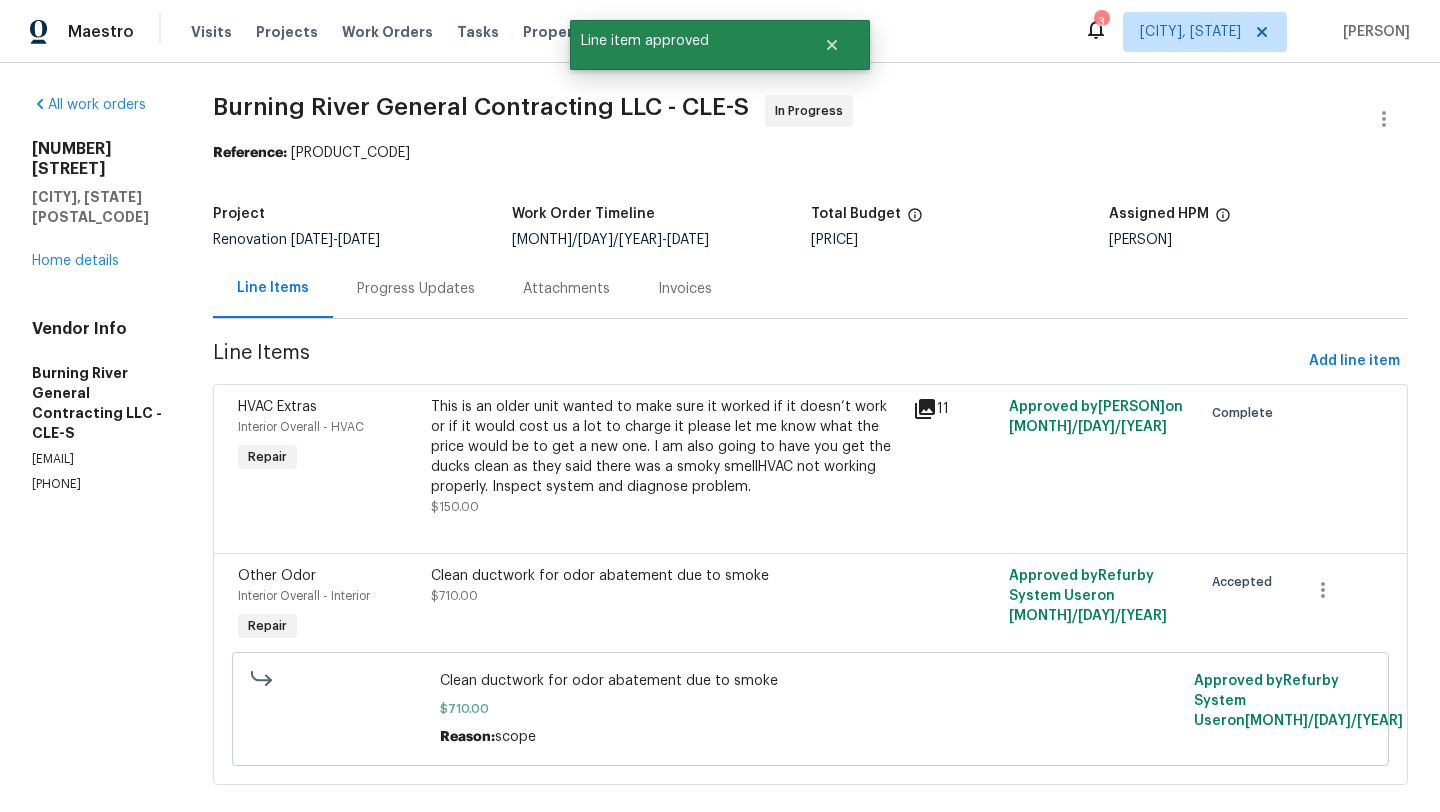 click on "Clean ductwork for odor abatement due to smoke [PRICE] Reason: scope Approved by Refurby System User on [DATE]" at bounding box center (810, 709) 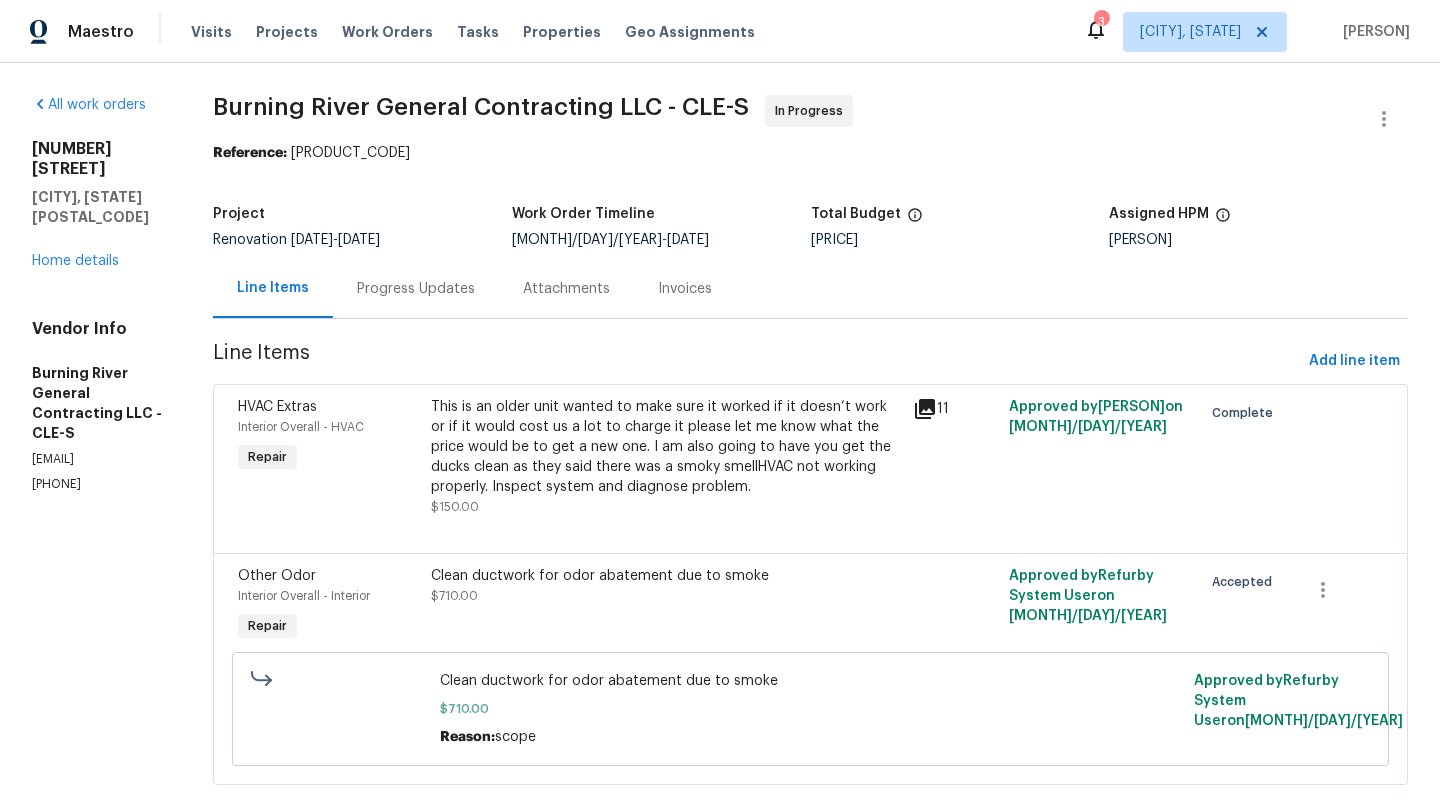 click on "Clean ductwork for odor abatement due to smoke [PRICE]" at bounding box center (666, 606) 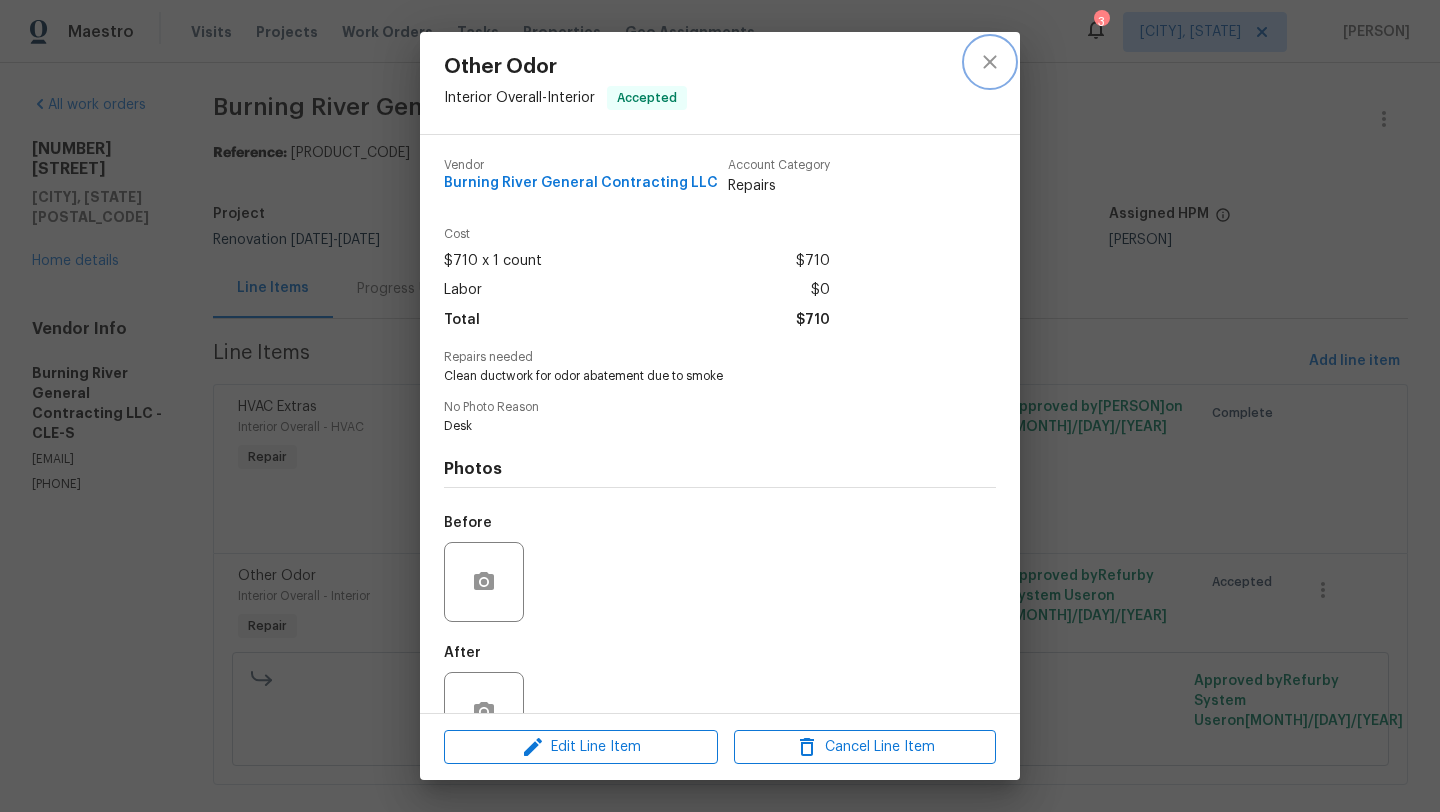 click 